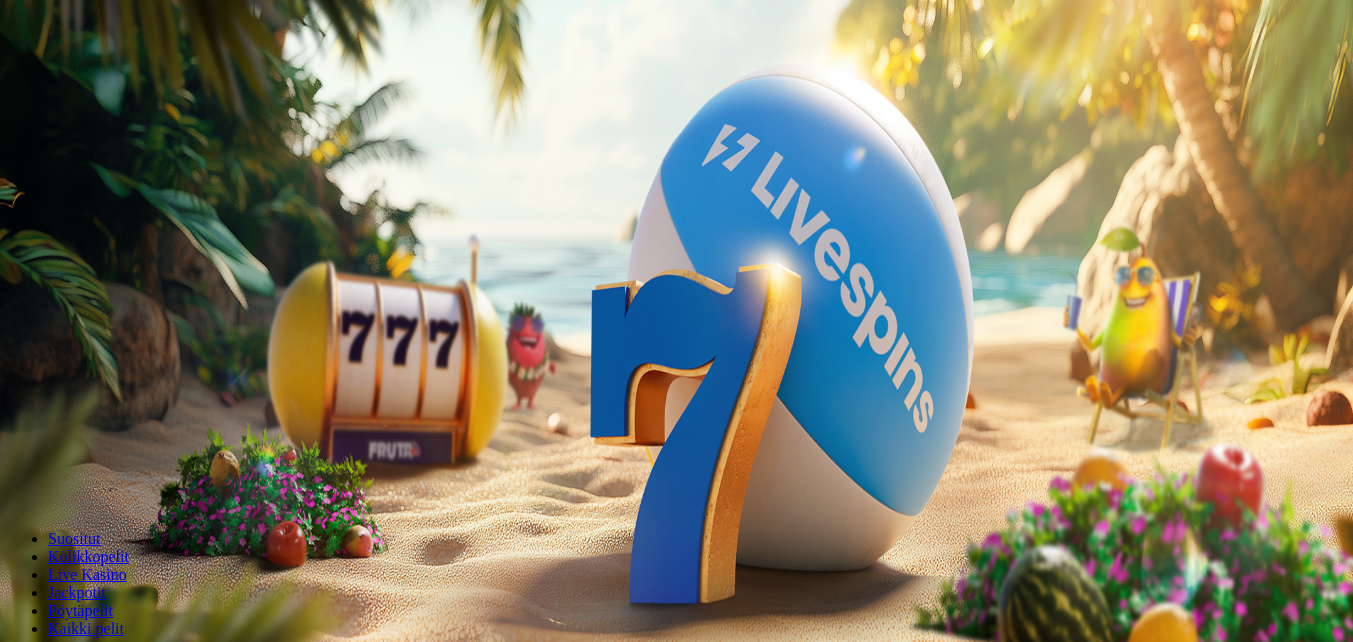 scroll, scrollTop: 0, scrollLeft: 0, axis: both 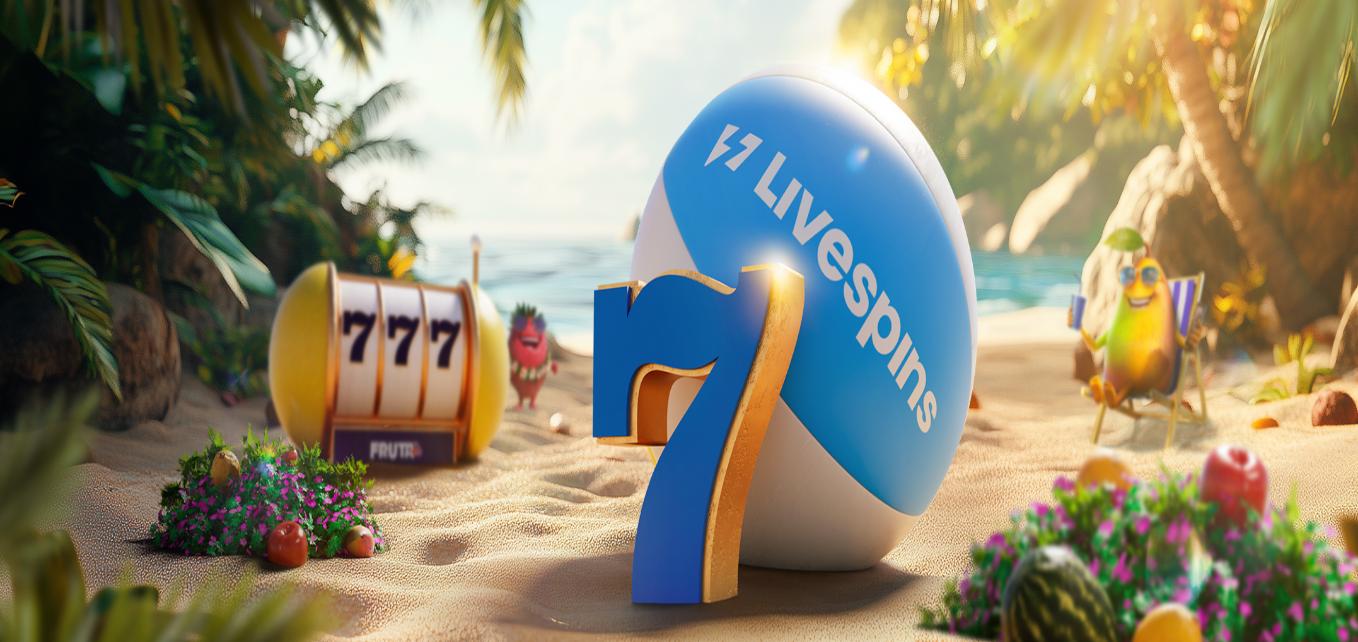 click on "***" at bounding box center (79, 468) 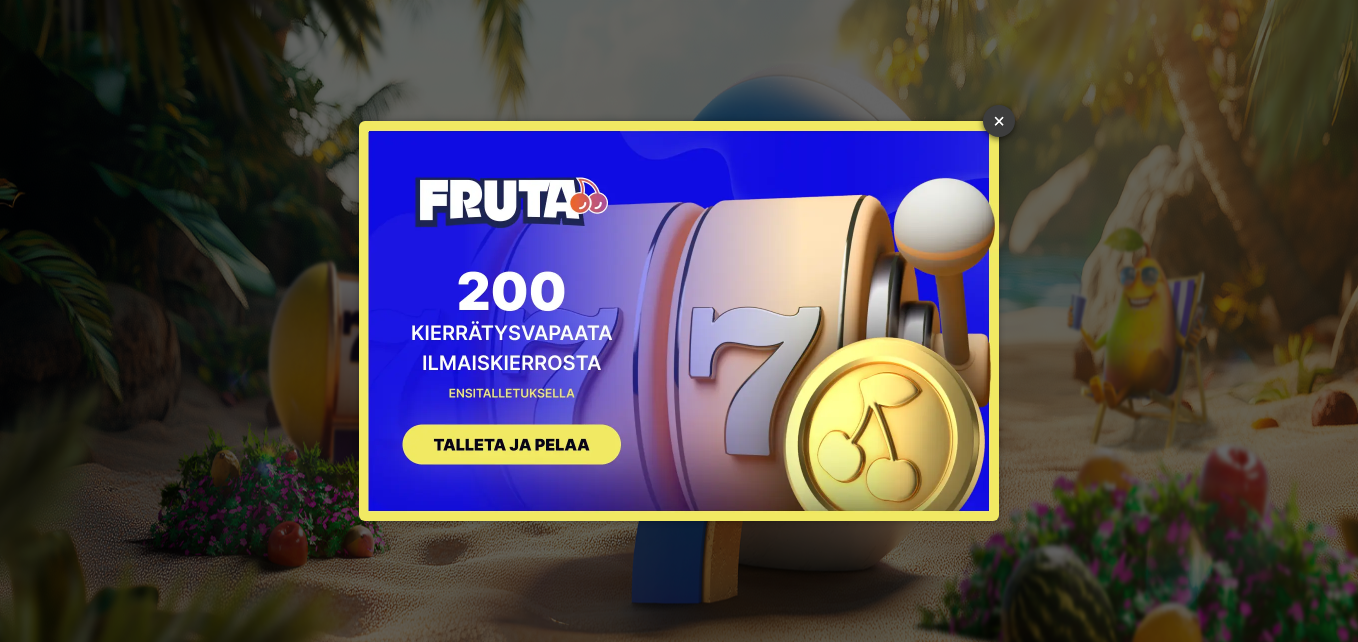 click on "×" at bounding box center (999, 121) 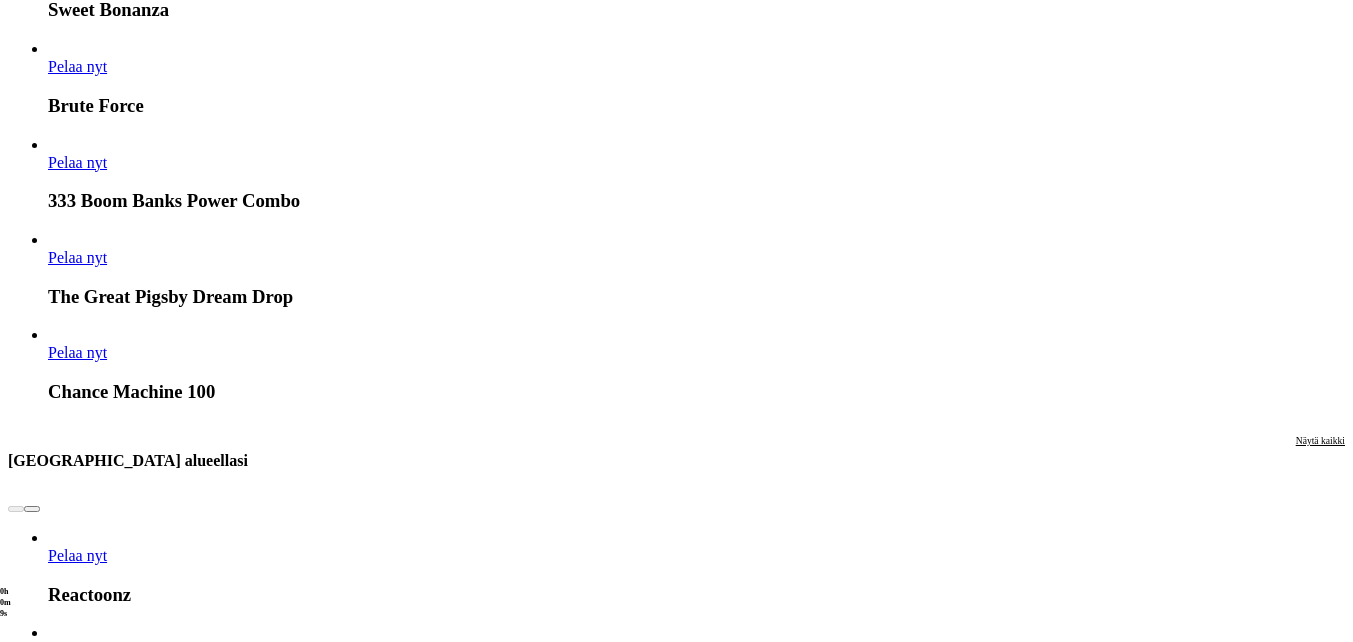 scroll, scrollTop: 1800, scrollLeft: 0, axis: vertical 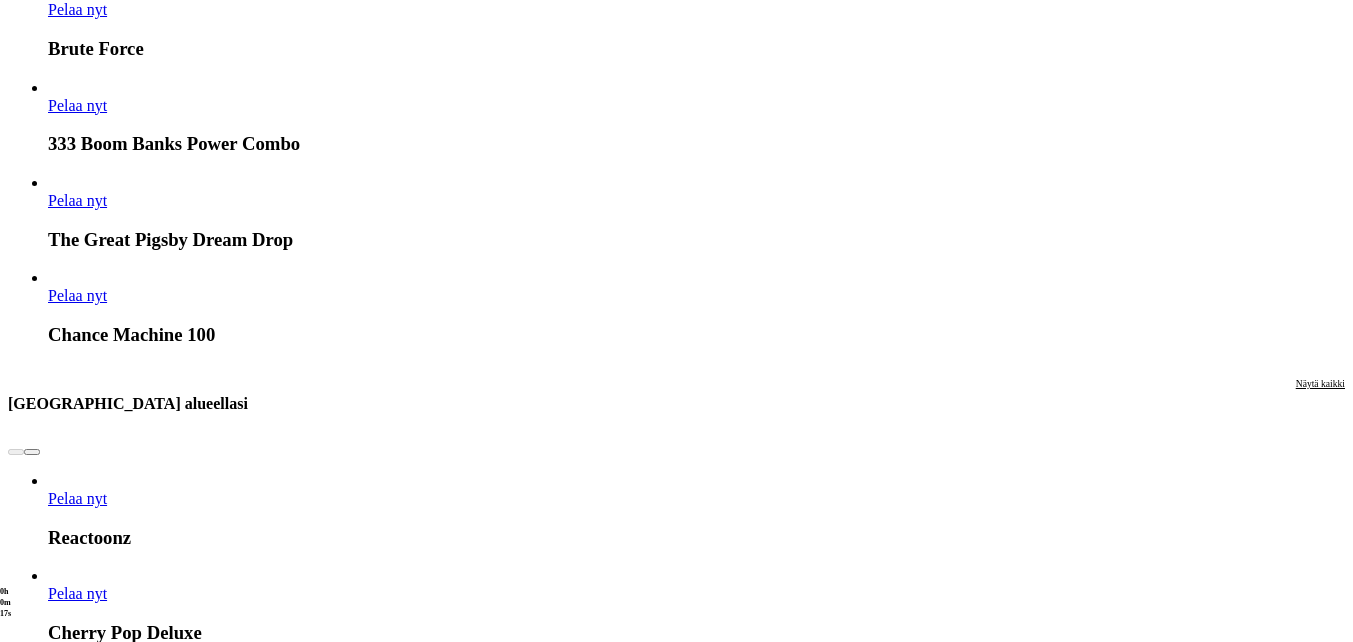 click on "Pelaa nyt" at bounding box center [77, 16242] 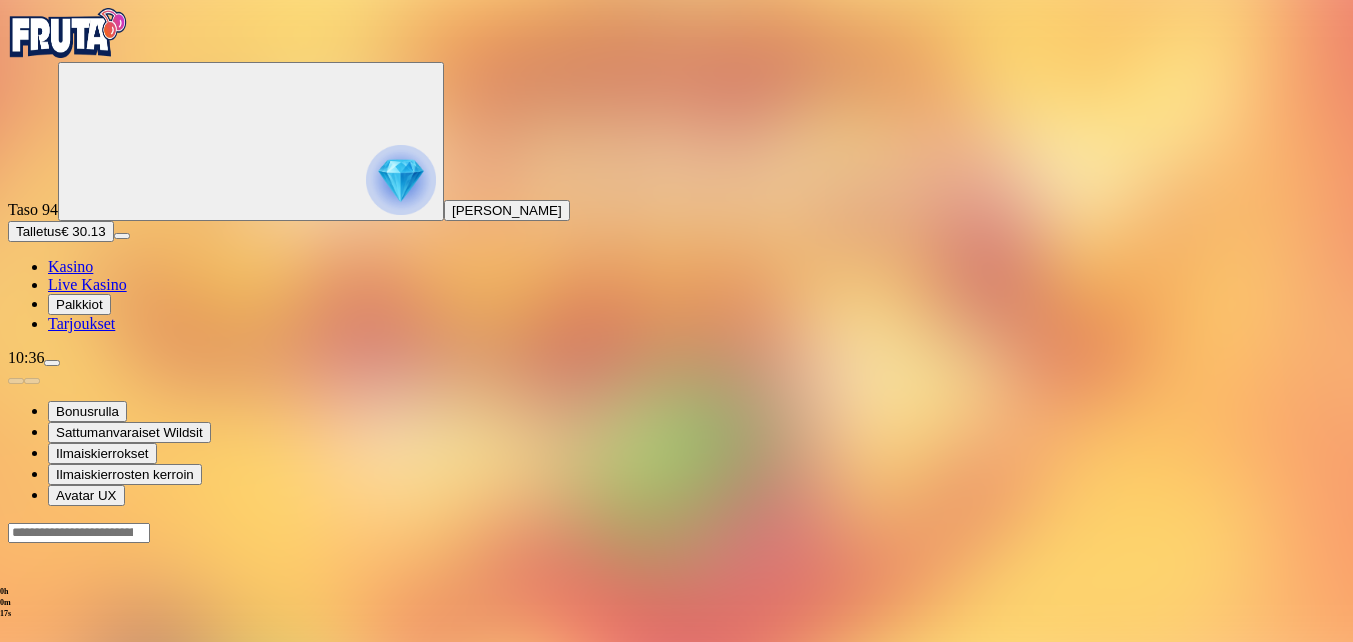 scroll, scrollTop: 0, scrollLeft: 0, axis: both 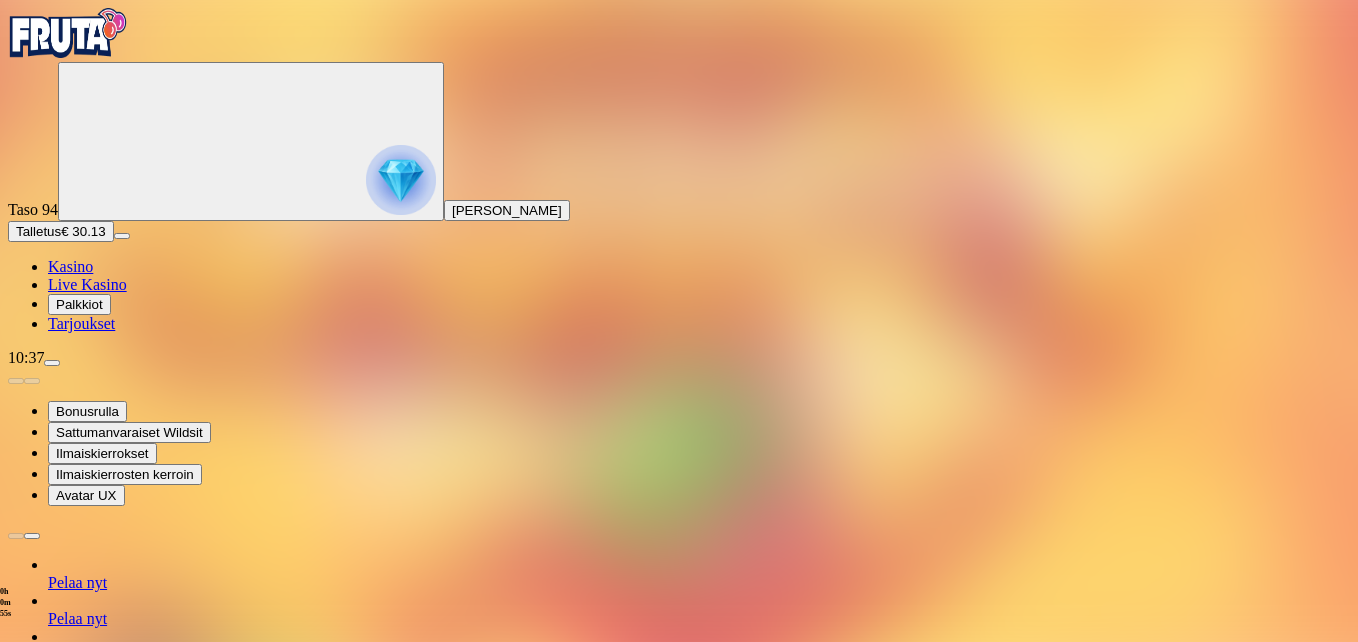 click at bounding box center [48, 1305] 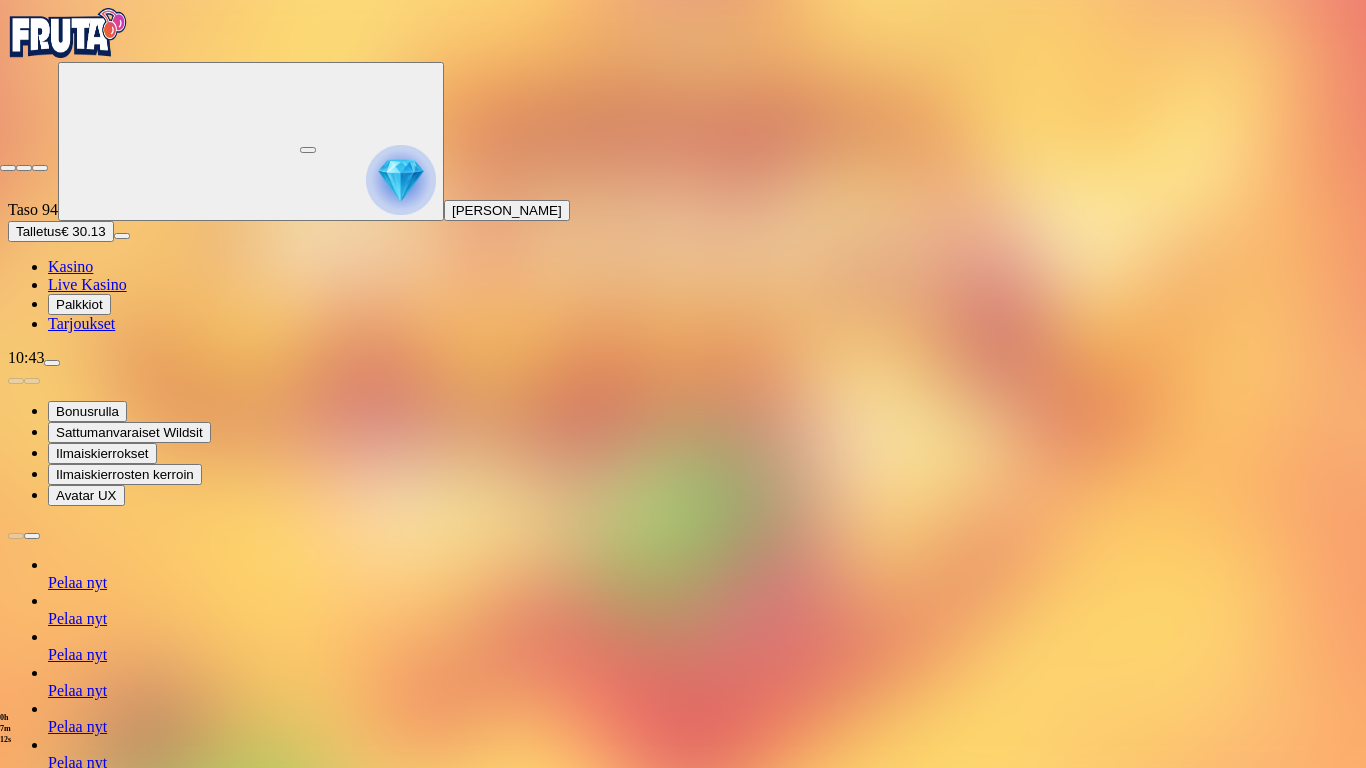click at bounding box center [8, 168] 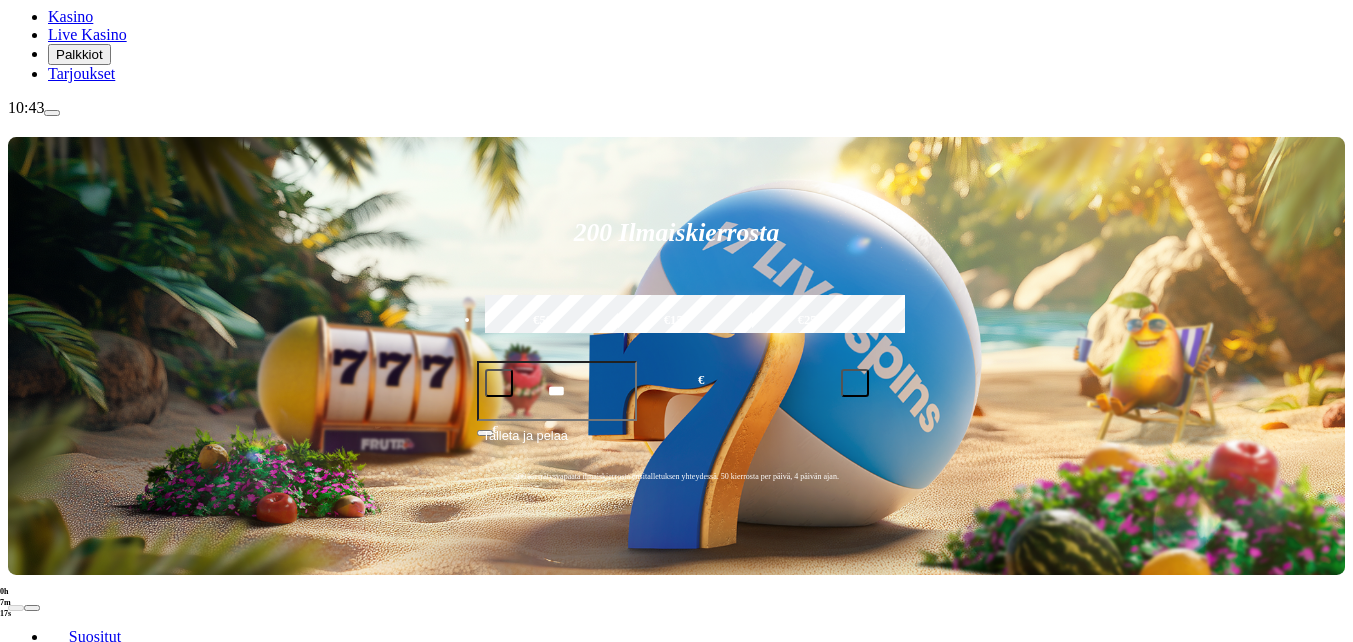 scroll, scrollTop: 300, scrollLeft: 0, axis: vertical 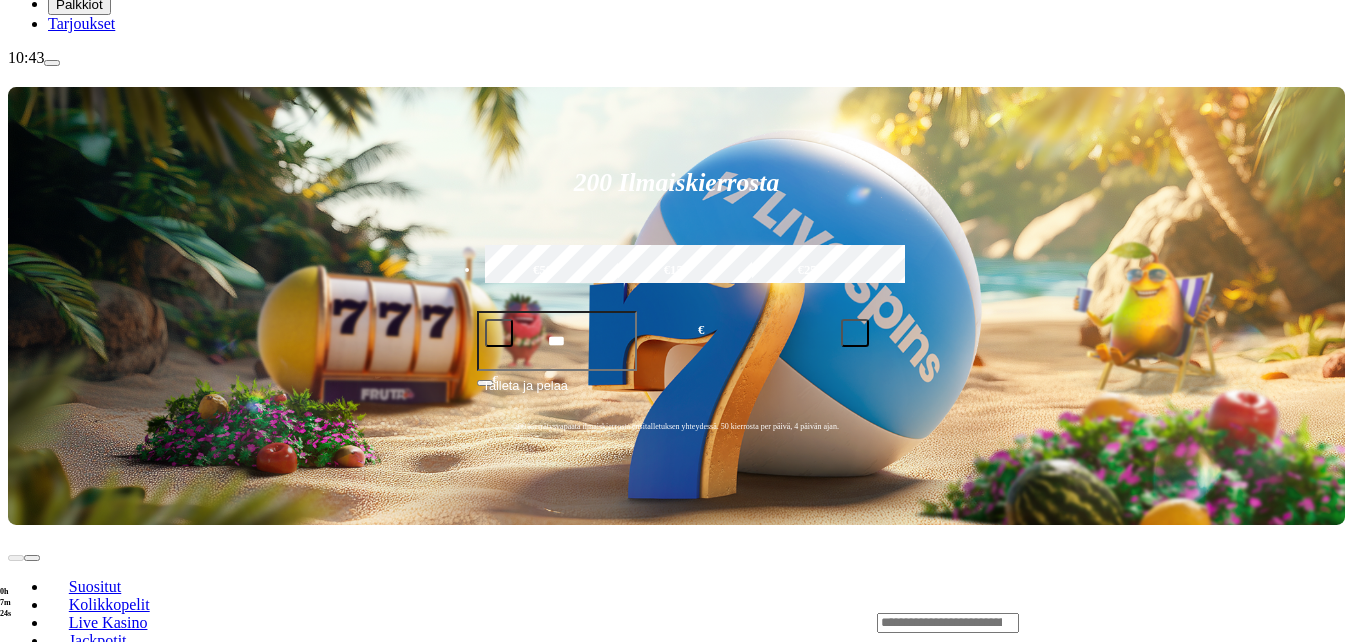 click on "Pelaa nyt" at bounding box center (77, 1318) 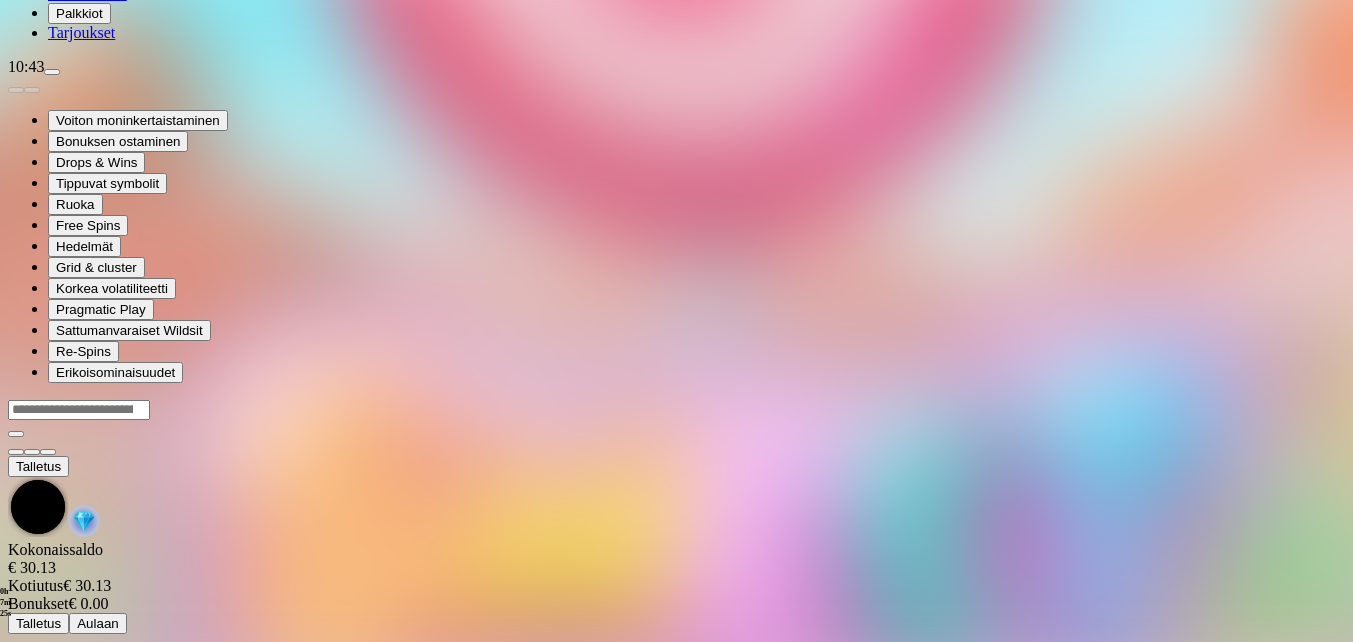 scroll, scrollTop: 0, scrollLeft: 0, axis: both 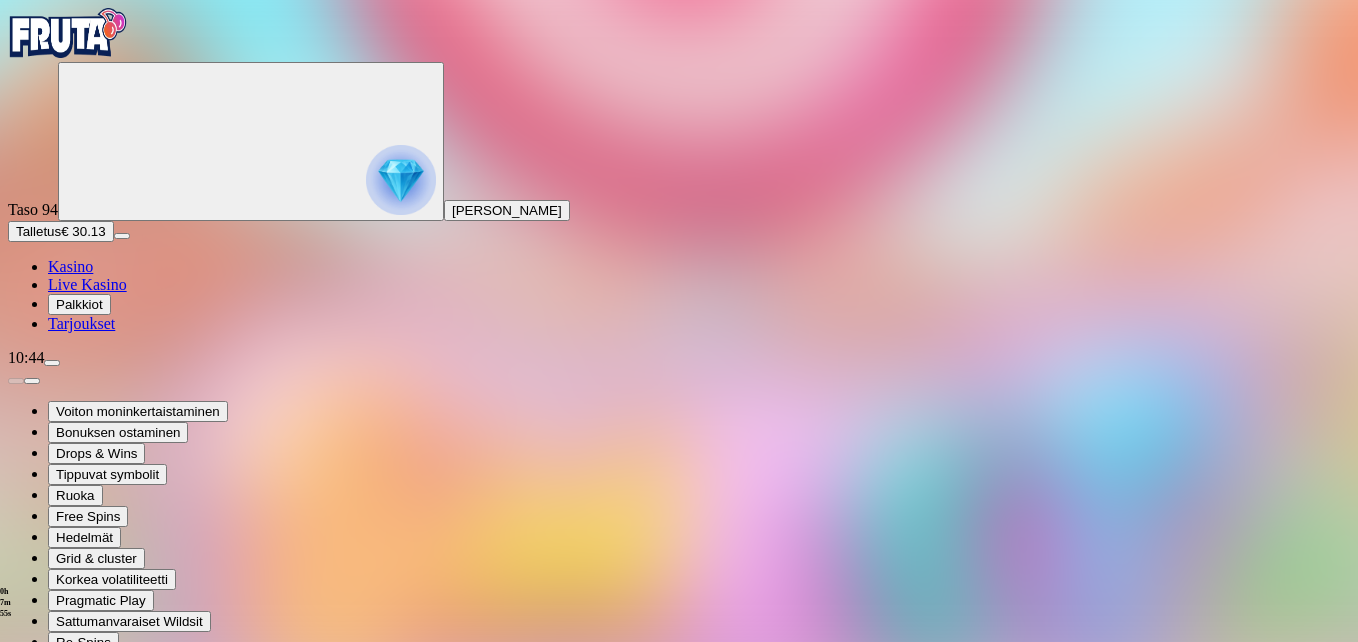 click at bounding box center (16, 1473) 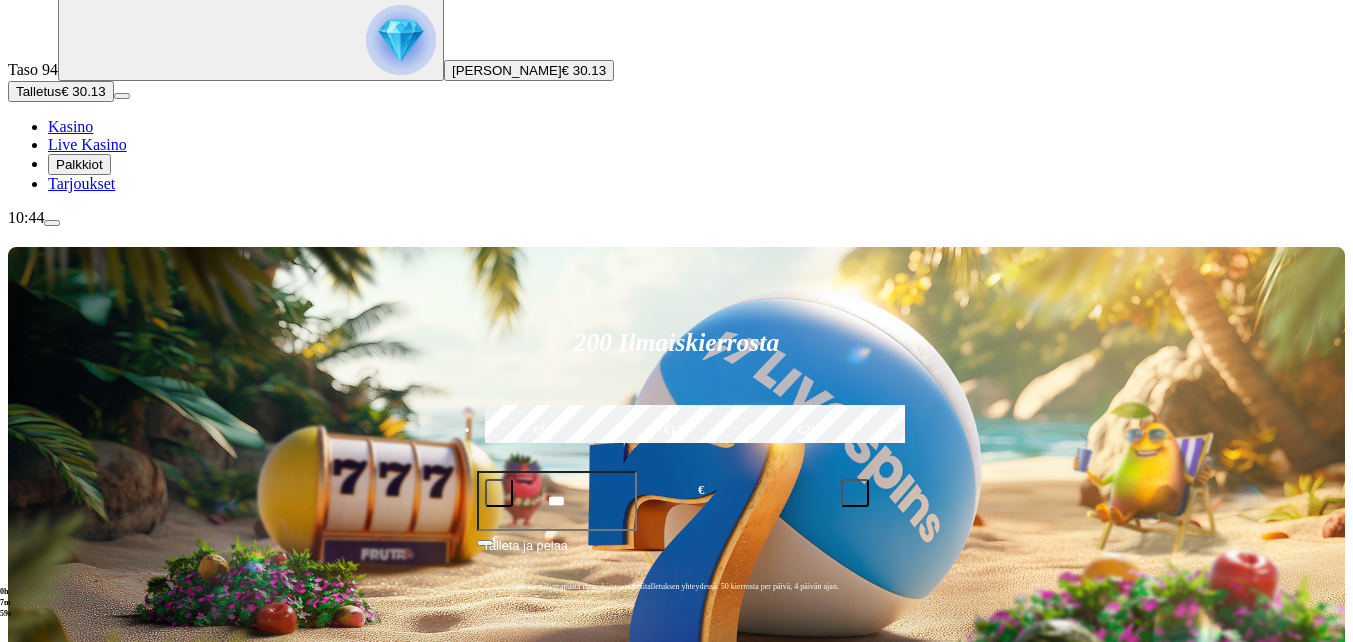 scroll, scrollTop: 200, scrollLeft: 0, axis: vertical 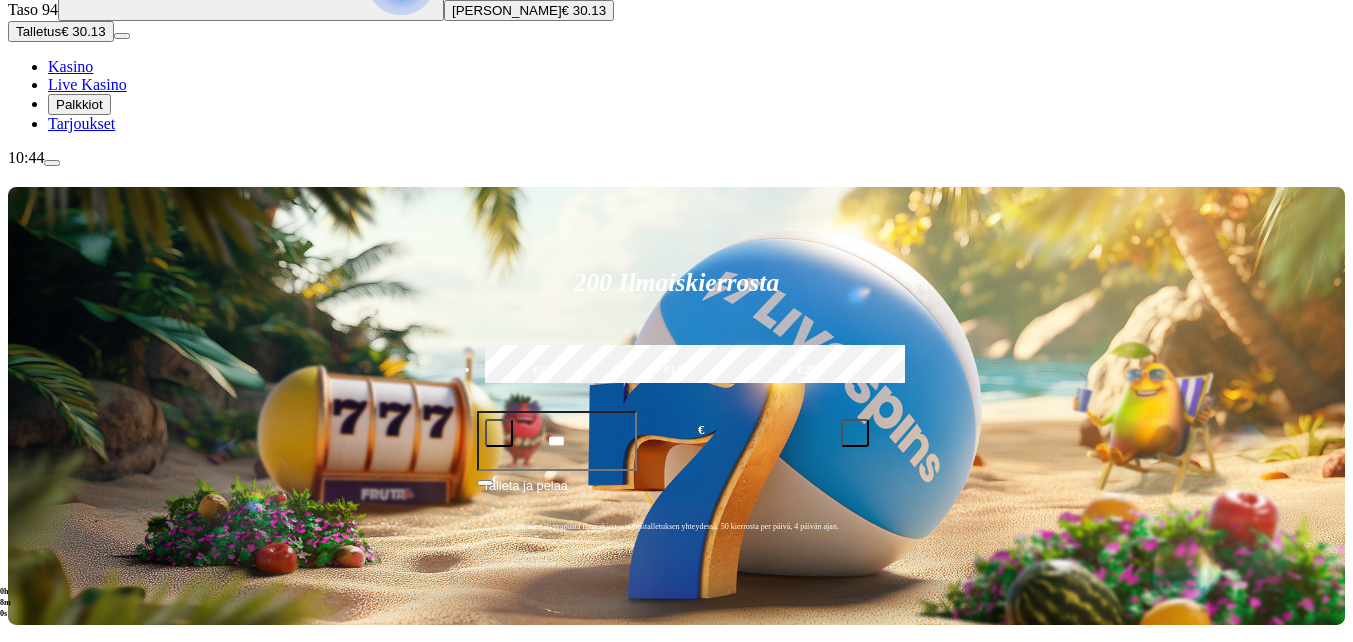 click at bounding box center (32, 895) 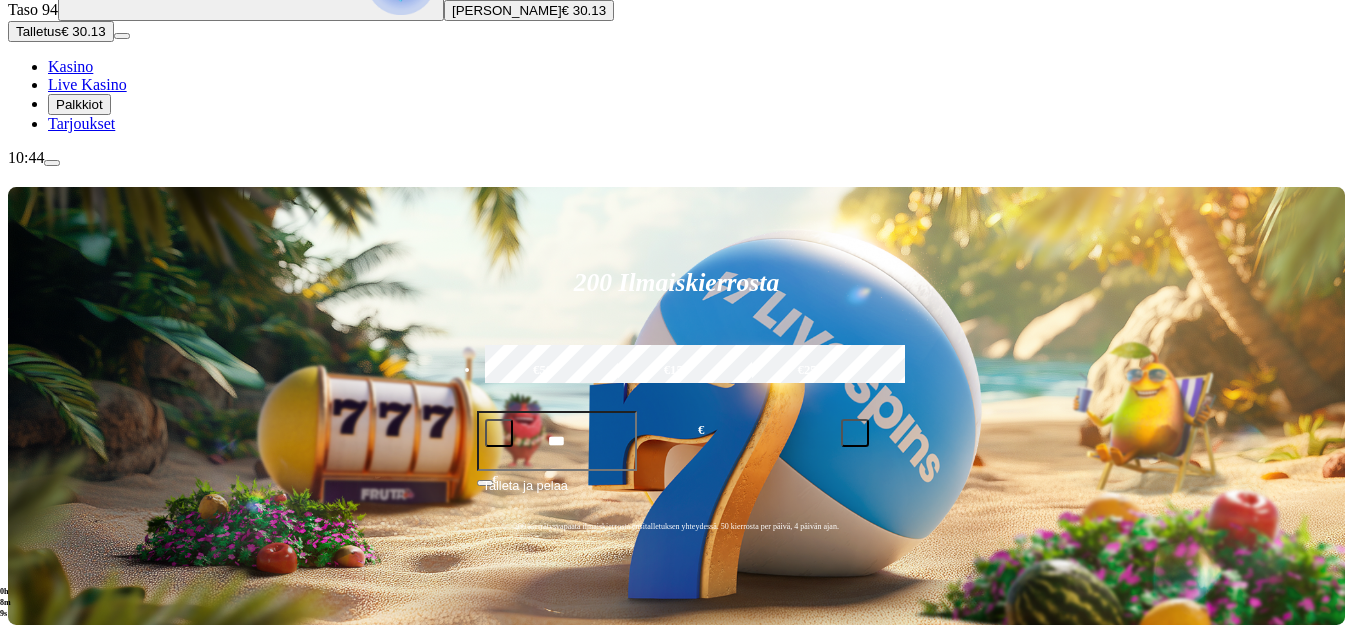 click on "Pelaa nyt" at bounding box center [-752, 1705] 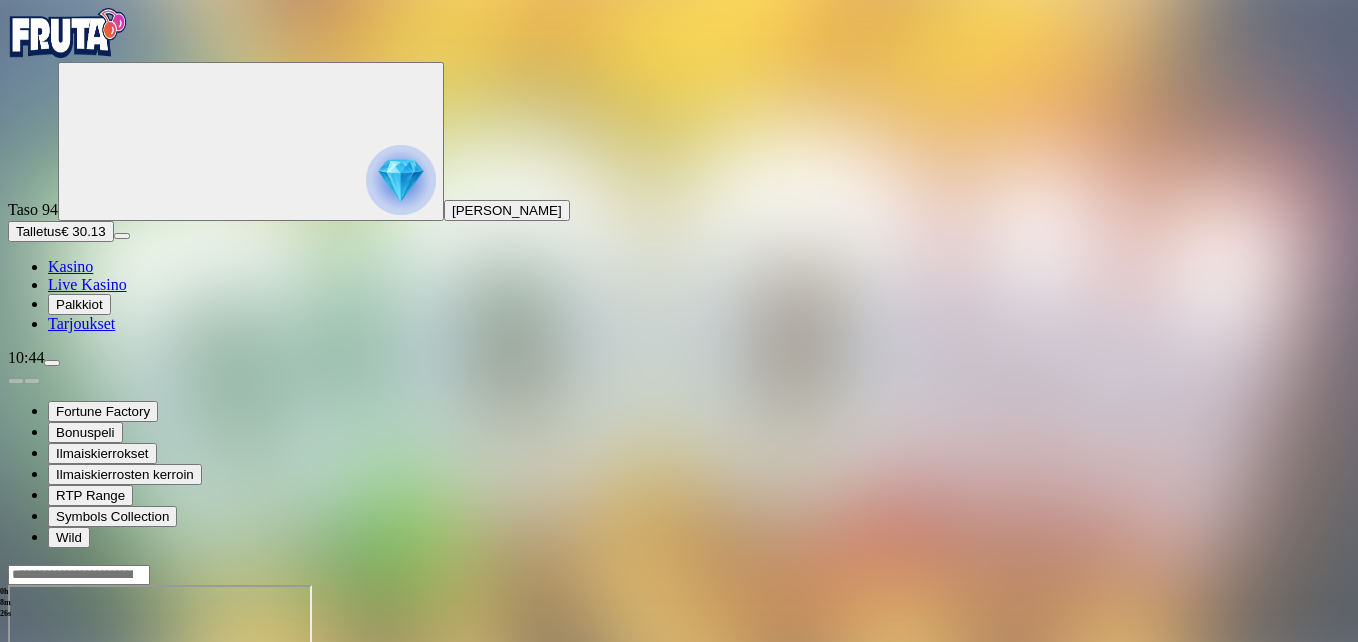 click at bounding box center (16, 757) 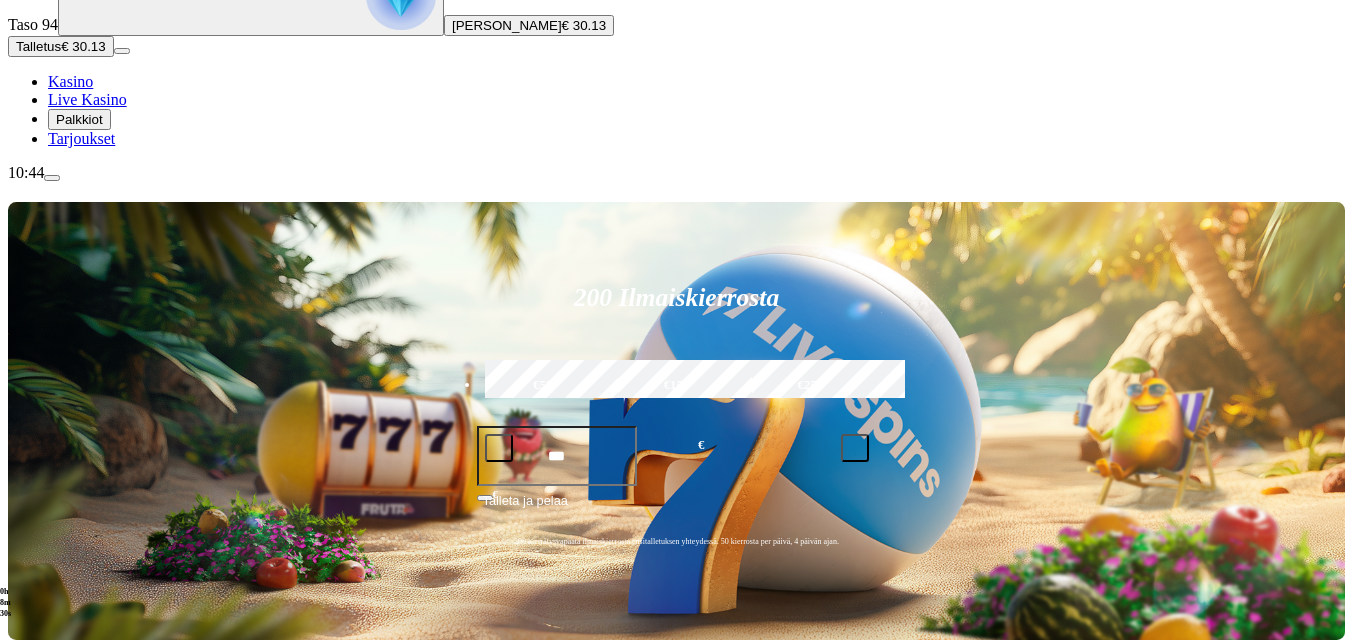 scroll, scrollTop: 200, scrollLeft: 0, axis: vertical 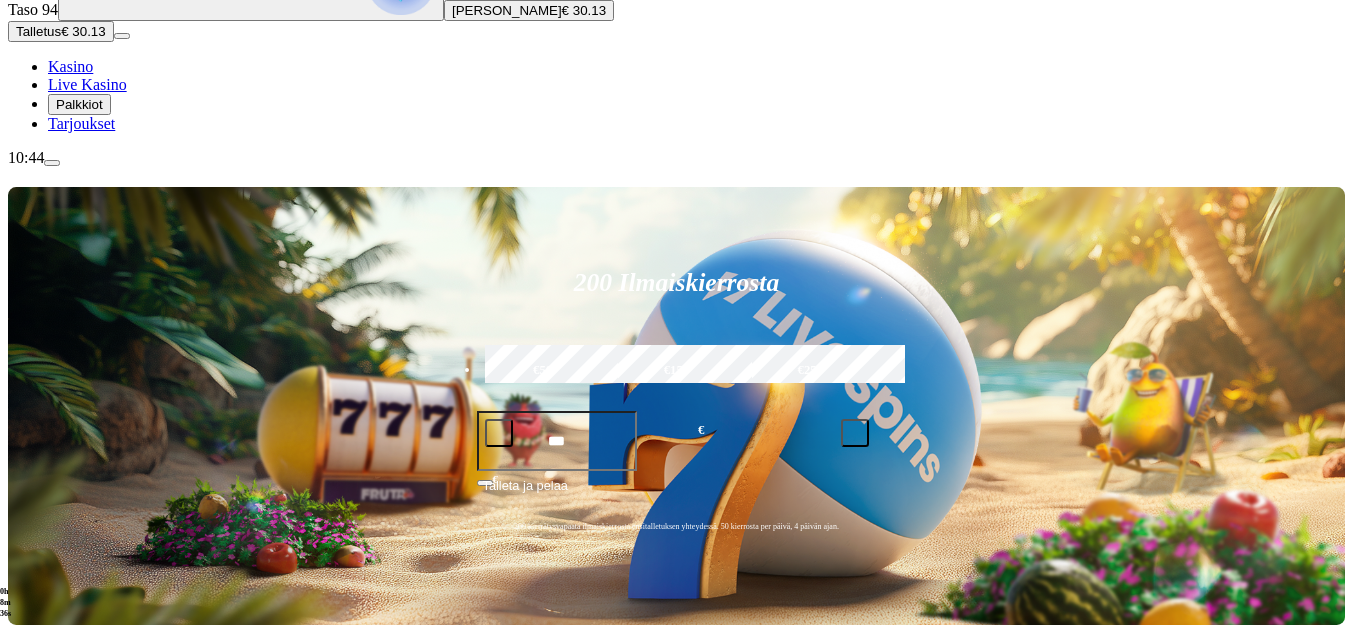 click at bounding box center (32, 895) 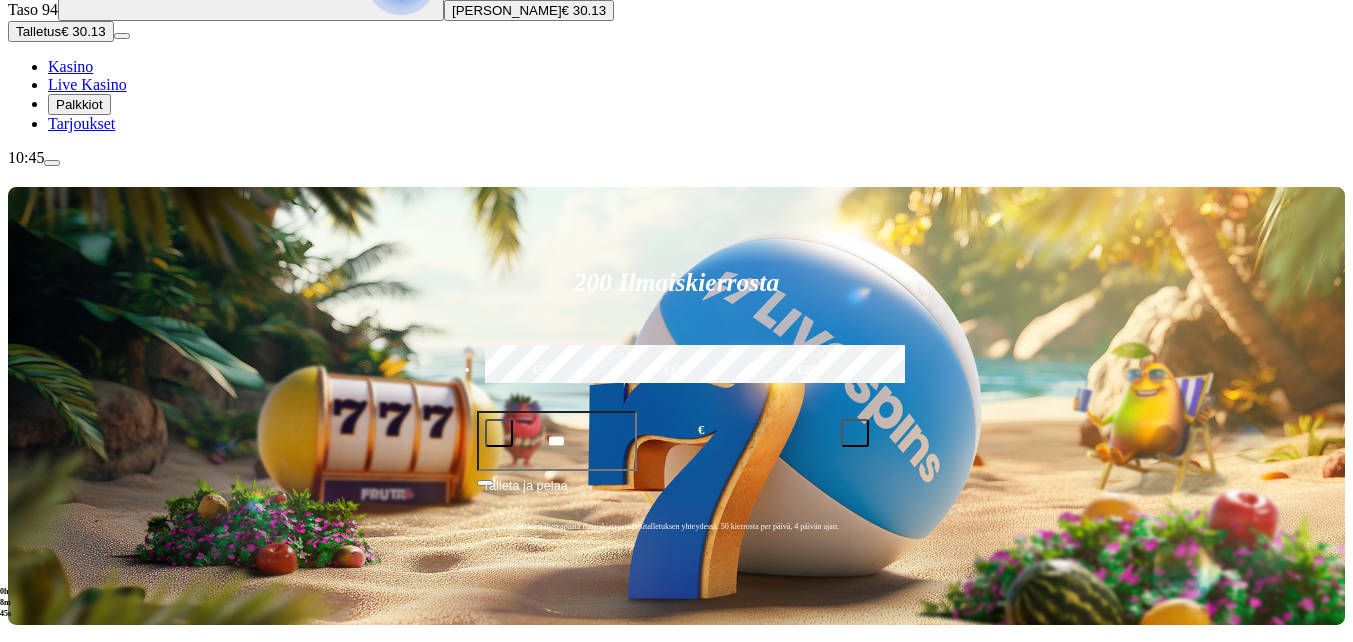 click on "Pelaa nyt" at bounding box center (-752, 1800) 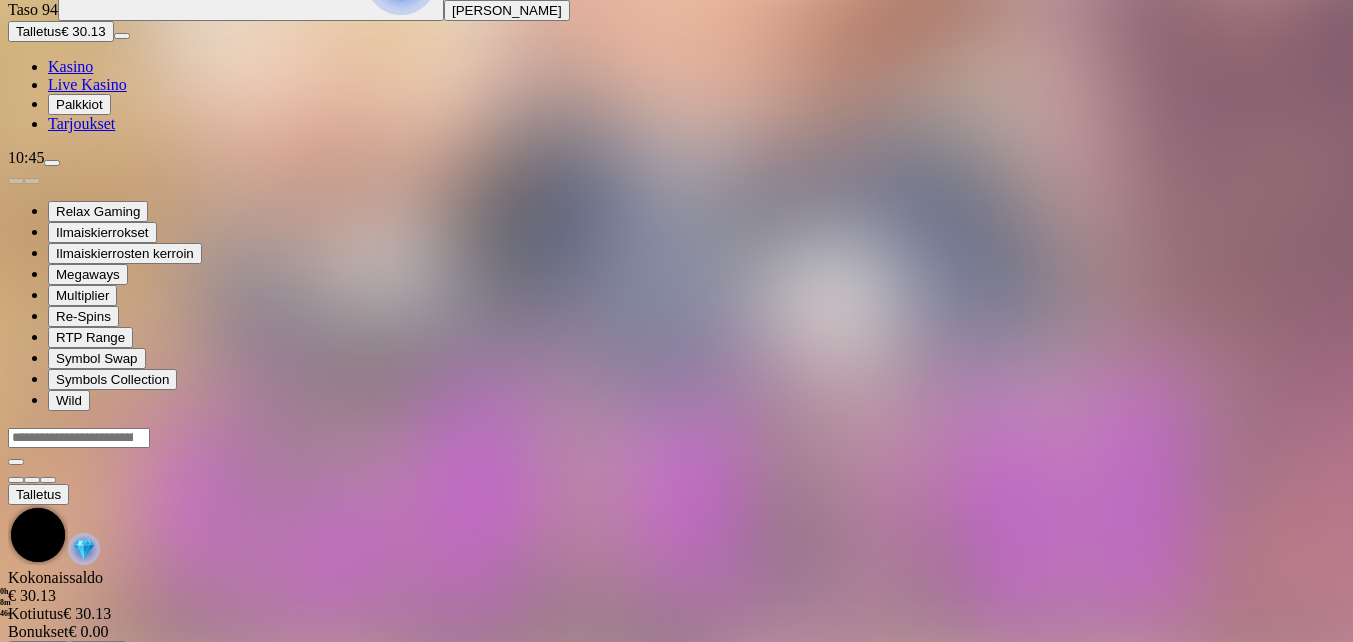 scroll, scrollTop: 0, scrollLeft: 0, axis: both 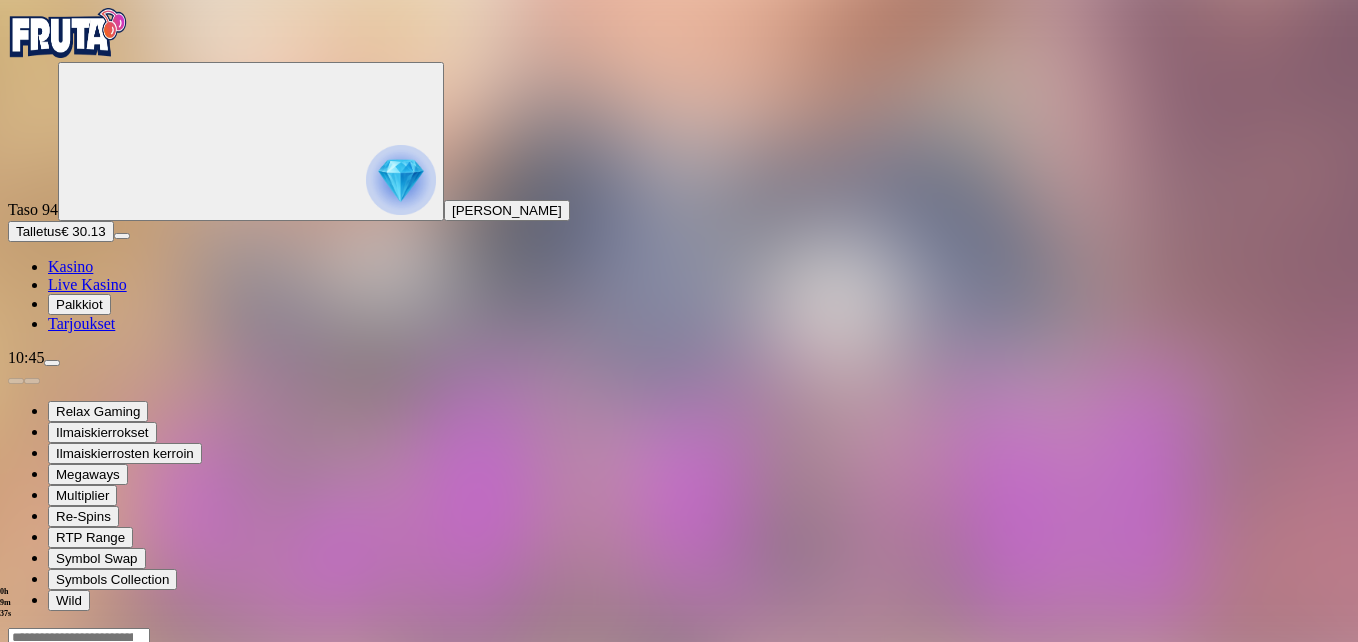 drag, startPoint x: 1241, startPoint y: 178, endPoint x: 1245, endPoint y: 252, distance: 74.10803 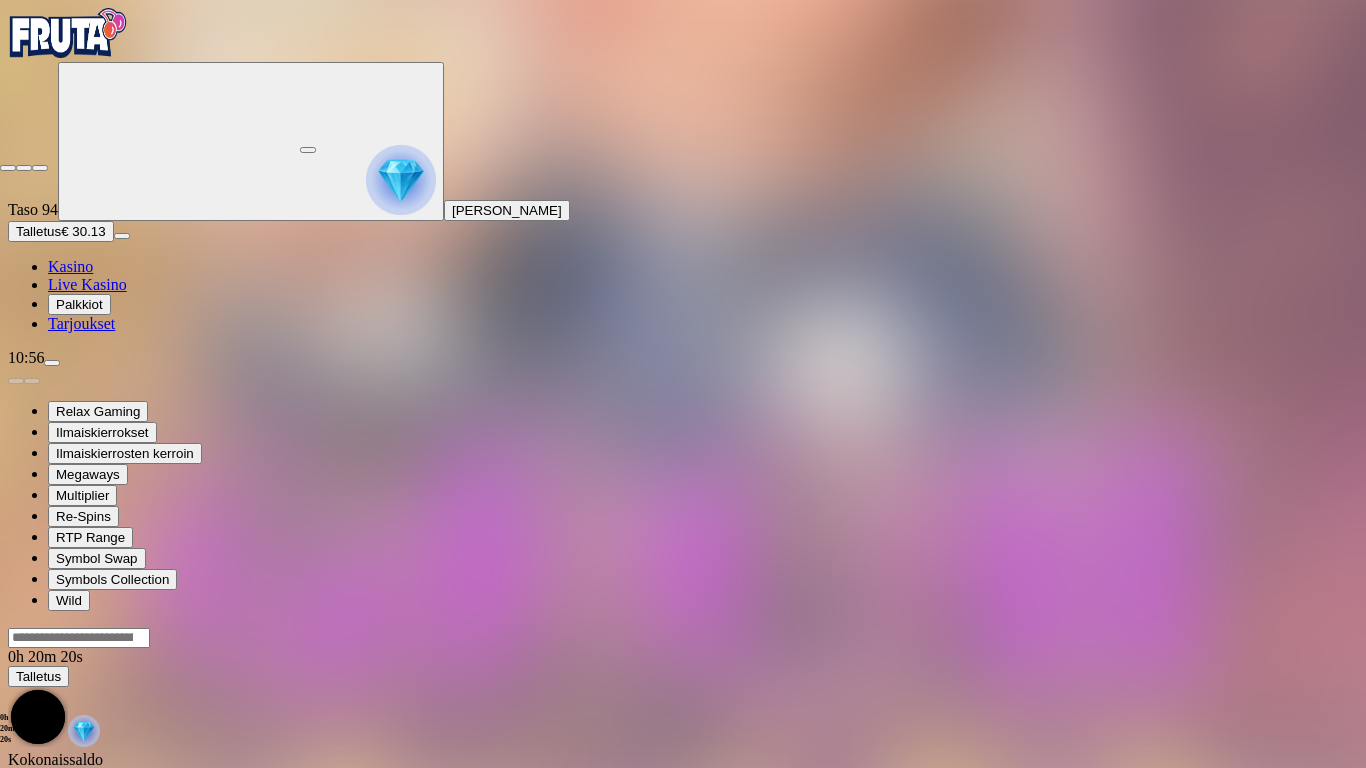 click at bounding box center (8, 168) 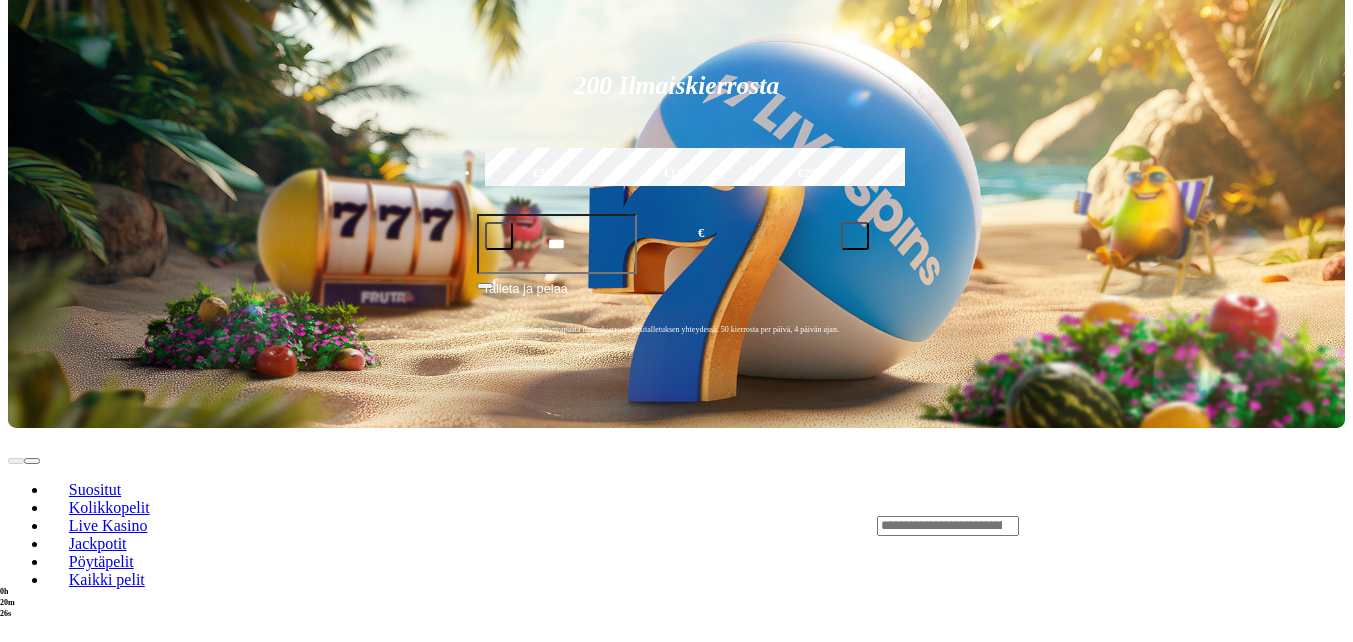 scroll, scrollTop: 500, scrollLeft: 0, axis: vertical 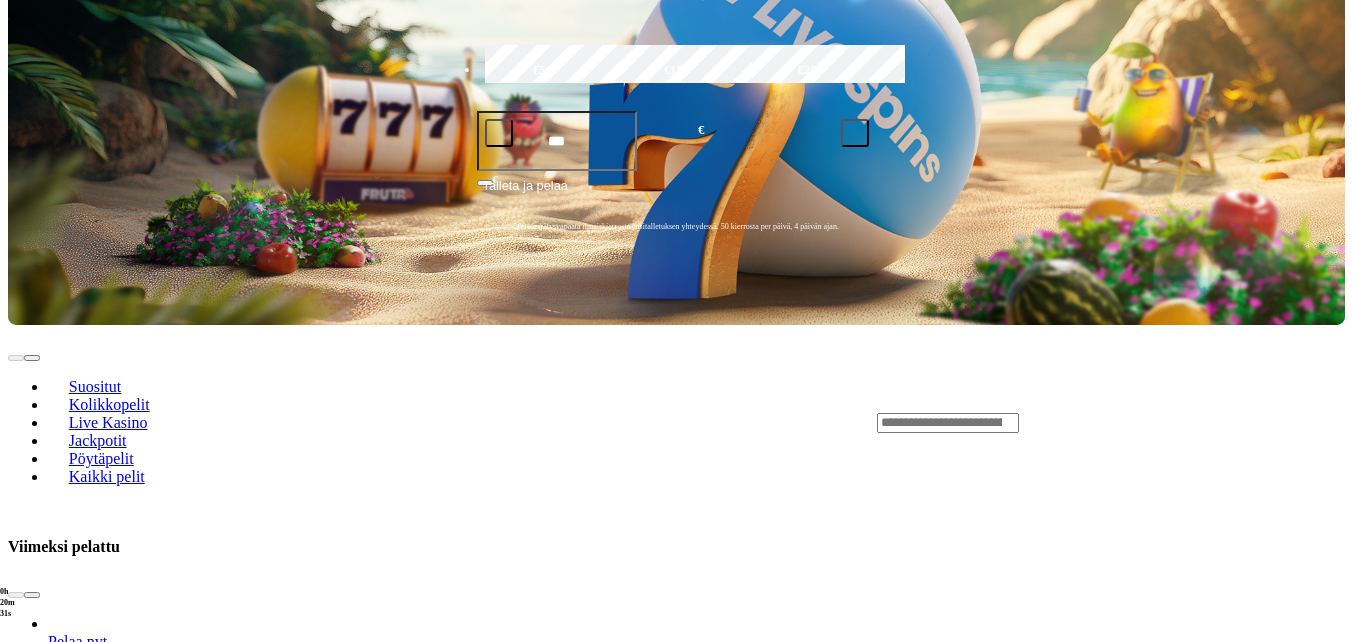 click at bounding box center (32, 1752) 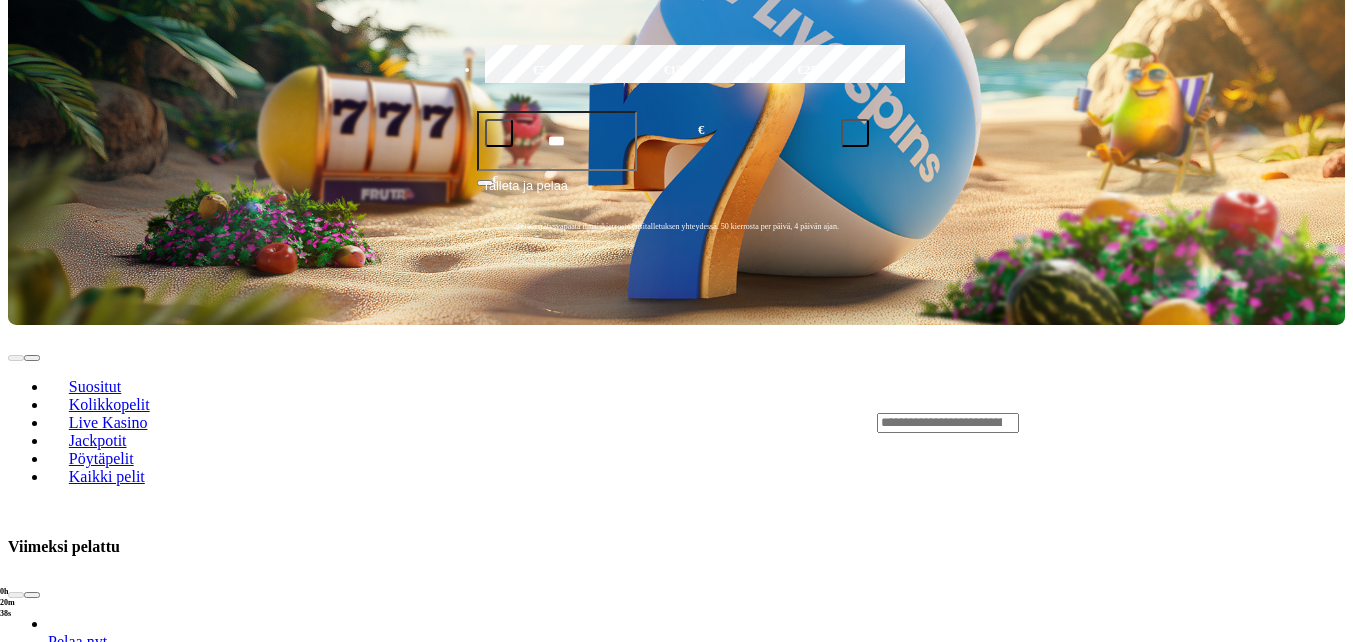 click on "Pelaa nyt" at bounding box center [-491, 2561] 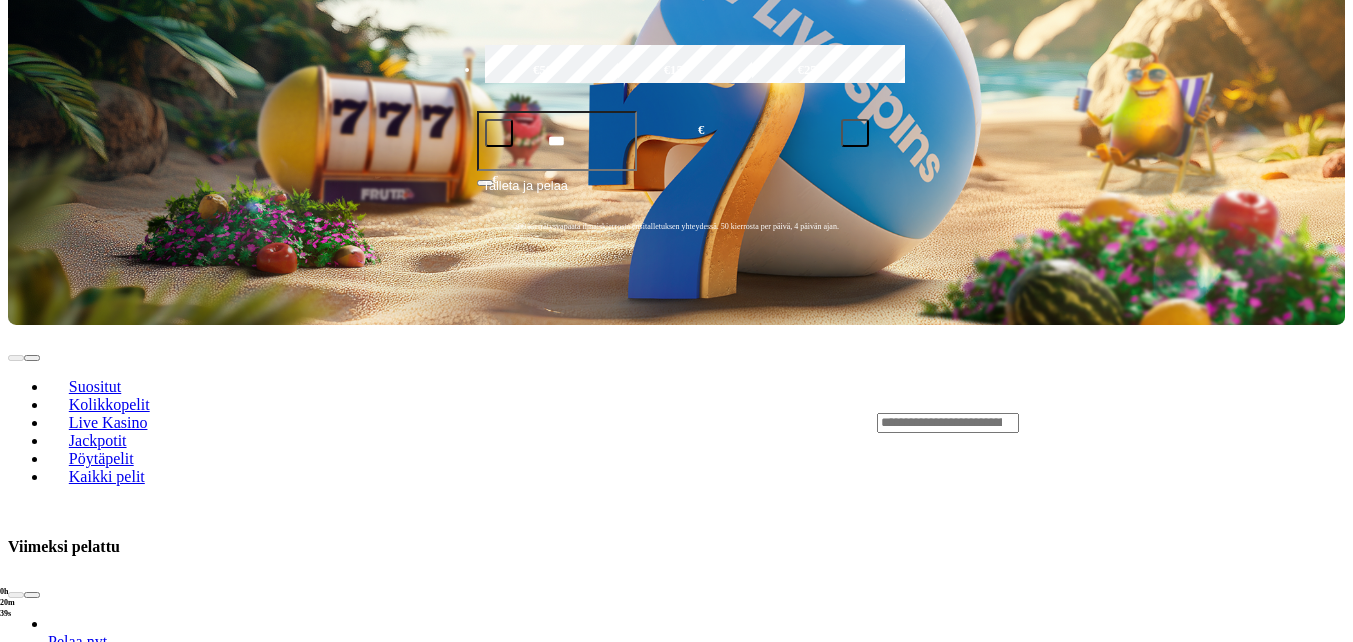 scroll, scrollTop: 0, scrollLeft: 0, axis: both 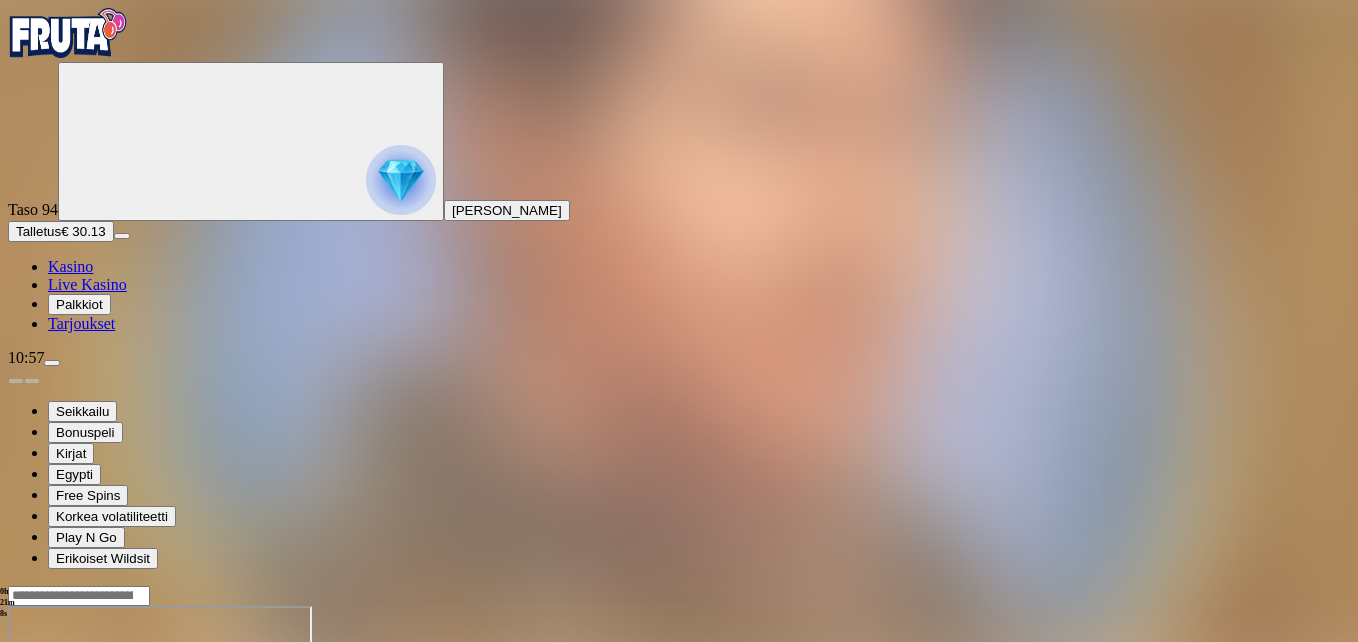 click at bounding box center [48, 778] 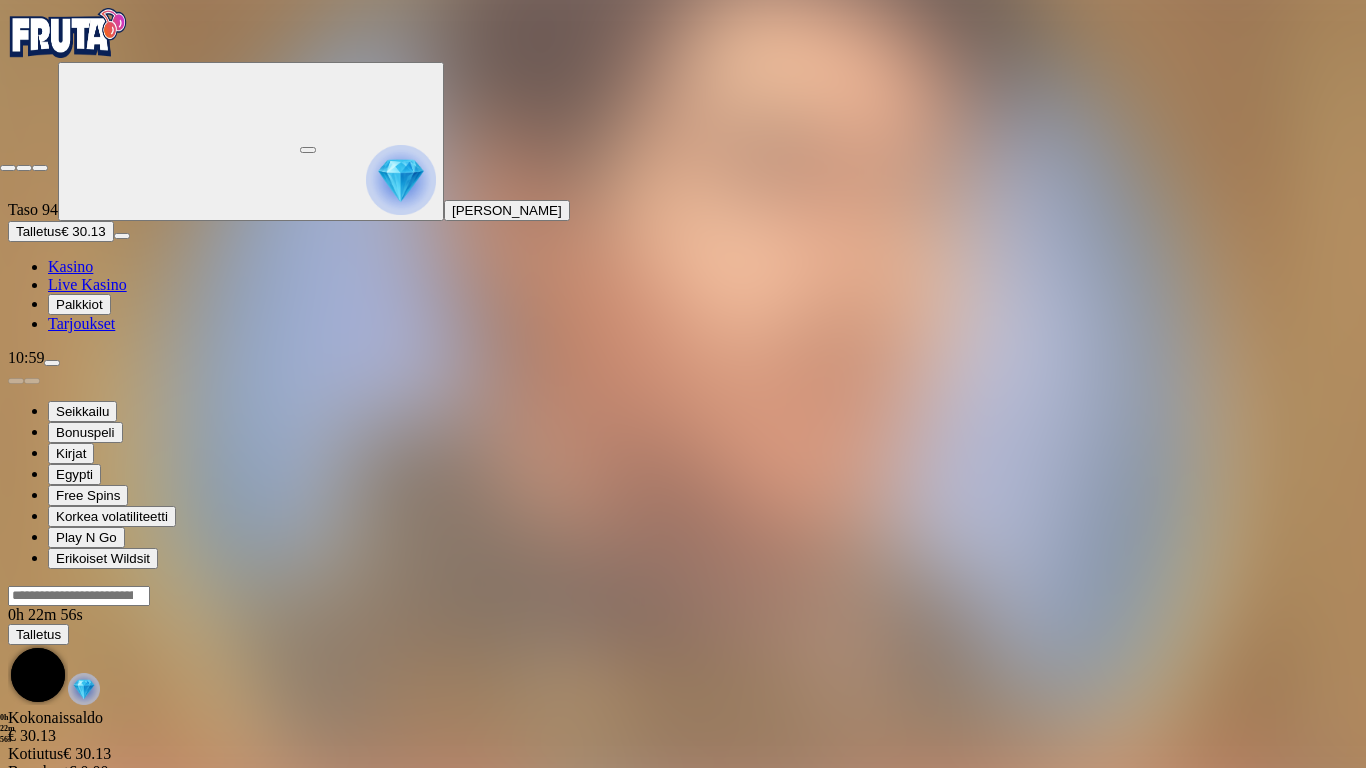 click at bounding box center [8, 168] 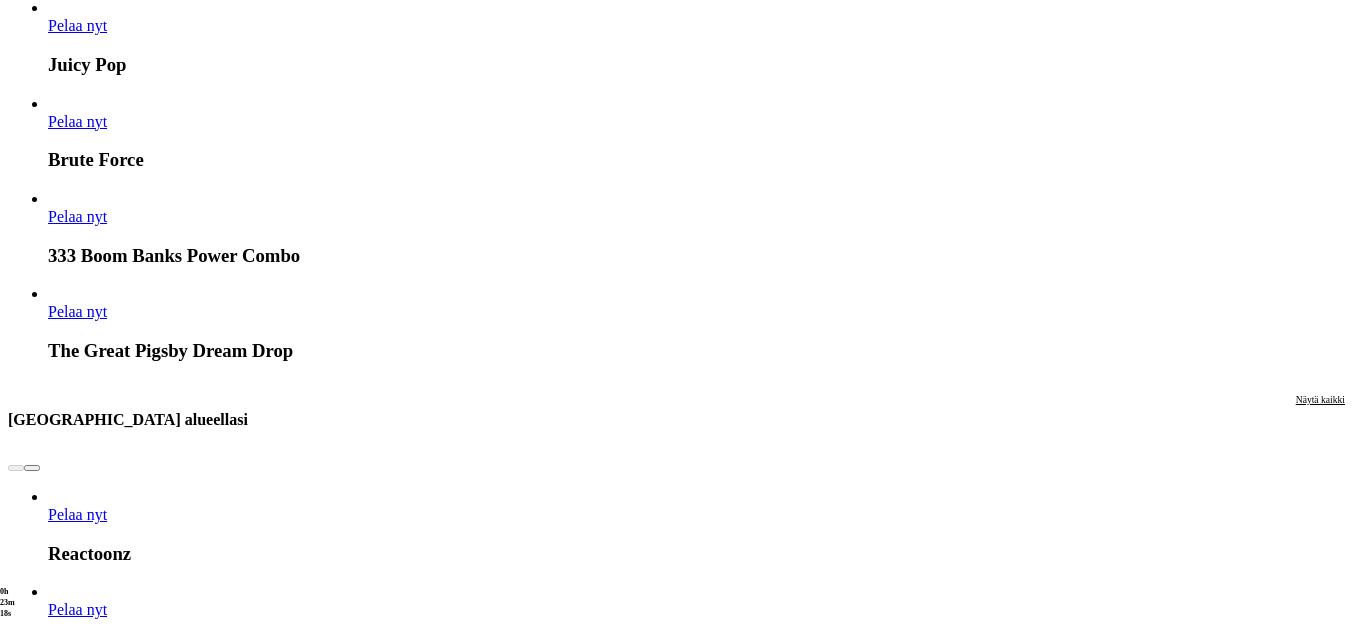 scroll, scrollTop: 1800, scrollLeft: 0, axis: vertical 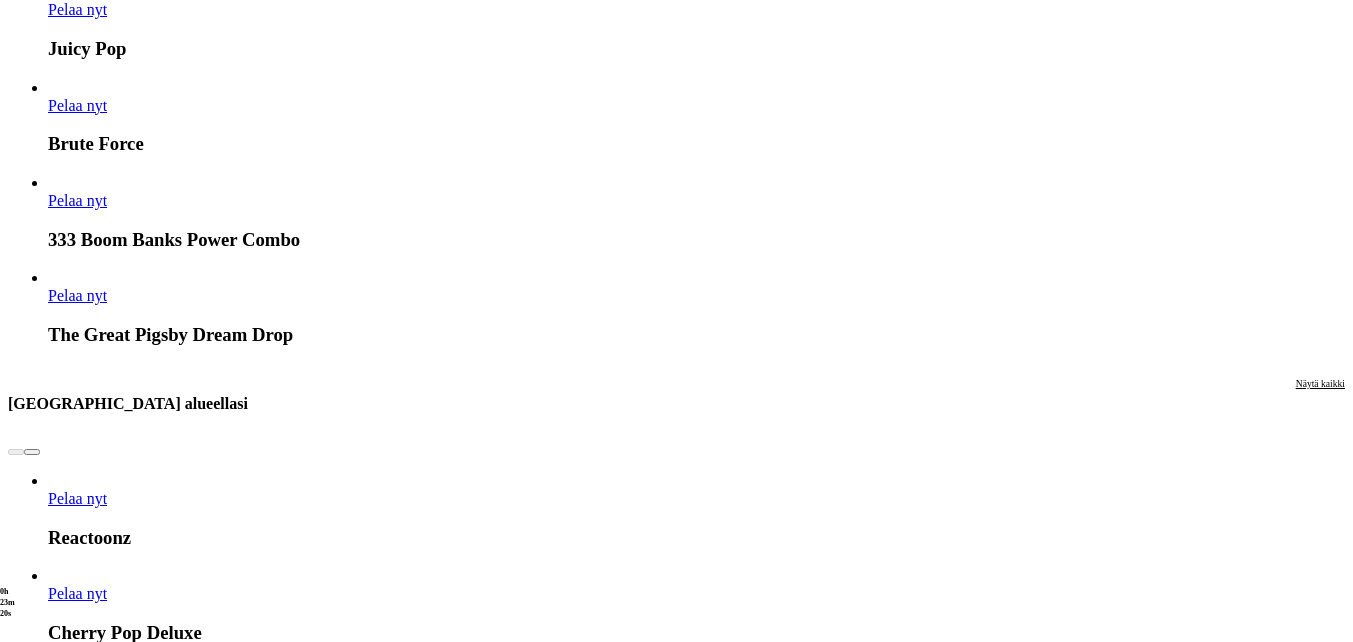 click at bounding box center (32, 16005) 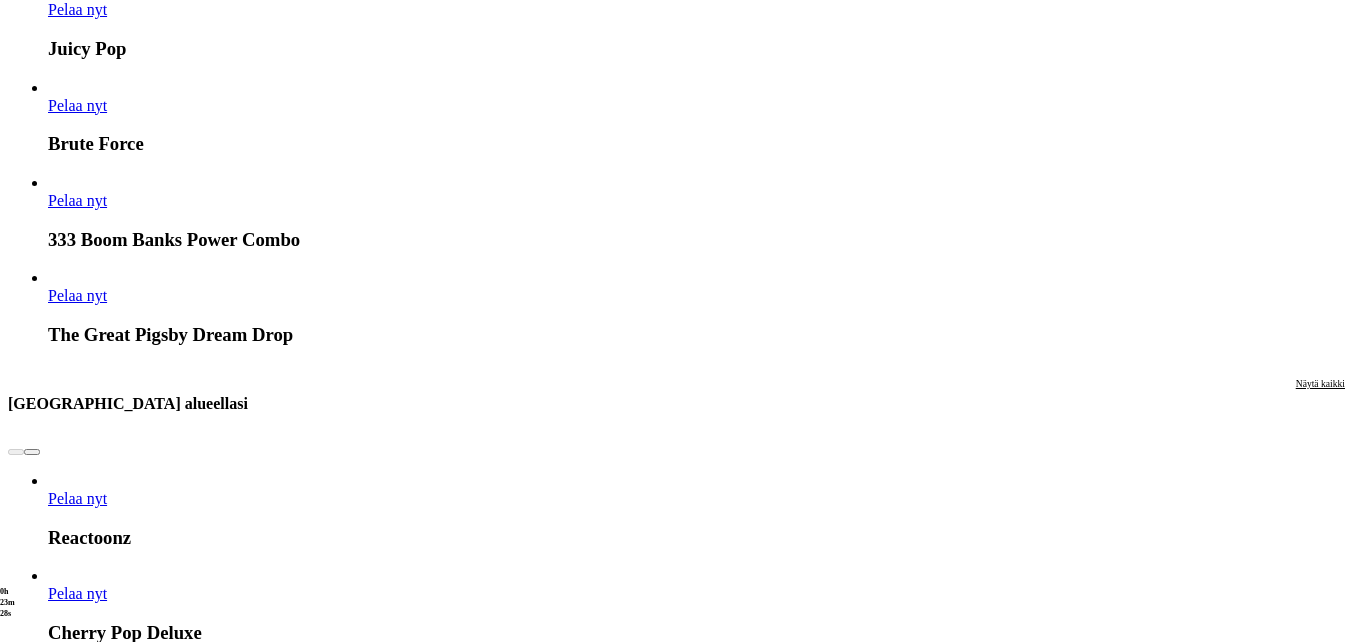 click on "Pelaa nyt" at bounding box center (-752, 16719) 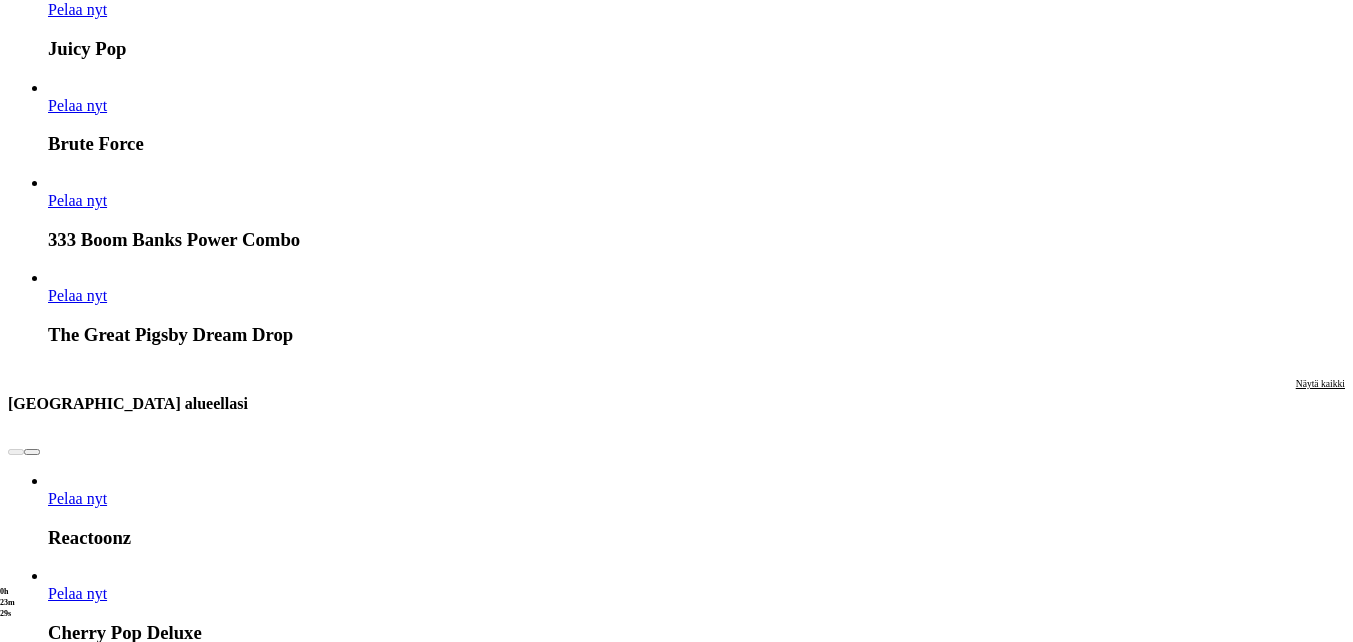 scroll, scrollTop: 0, scrollLeft: 0, axis: both 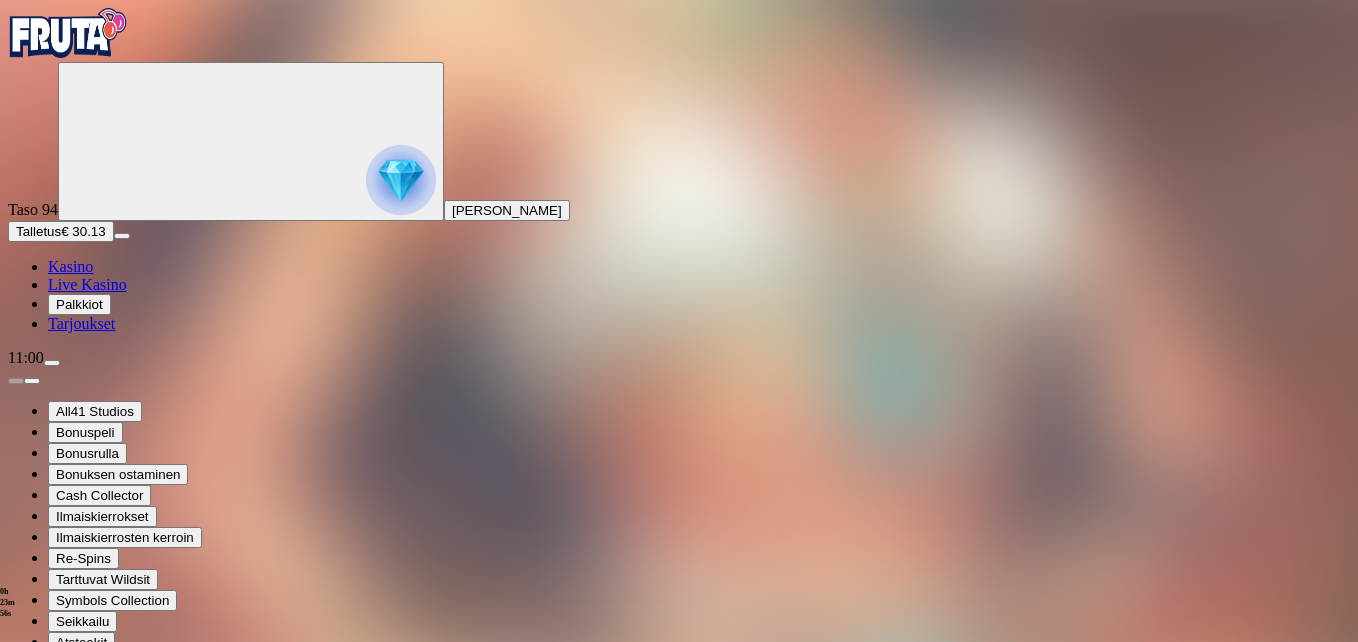 click at bounding box center [48, 1452] 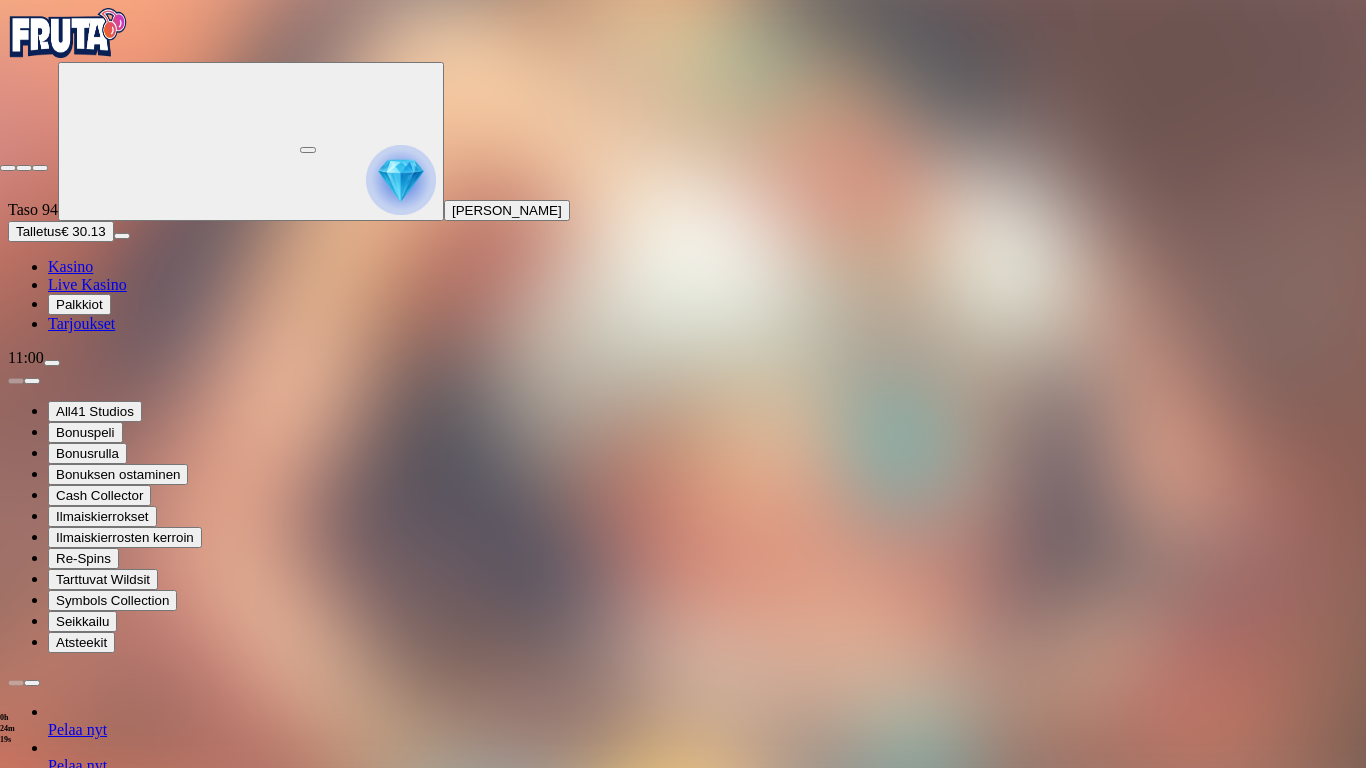 click at bounding box center (8, 168) 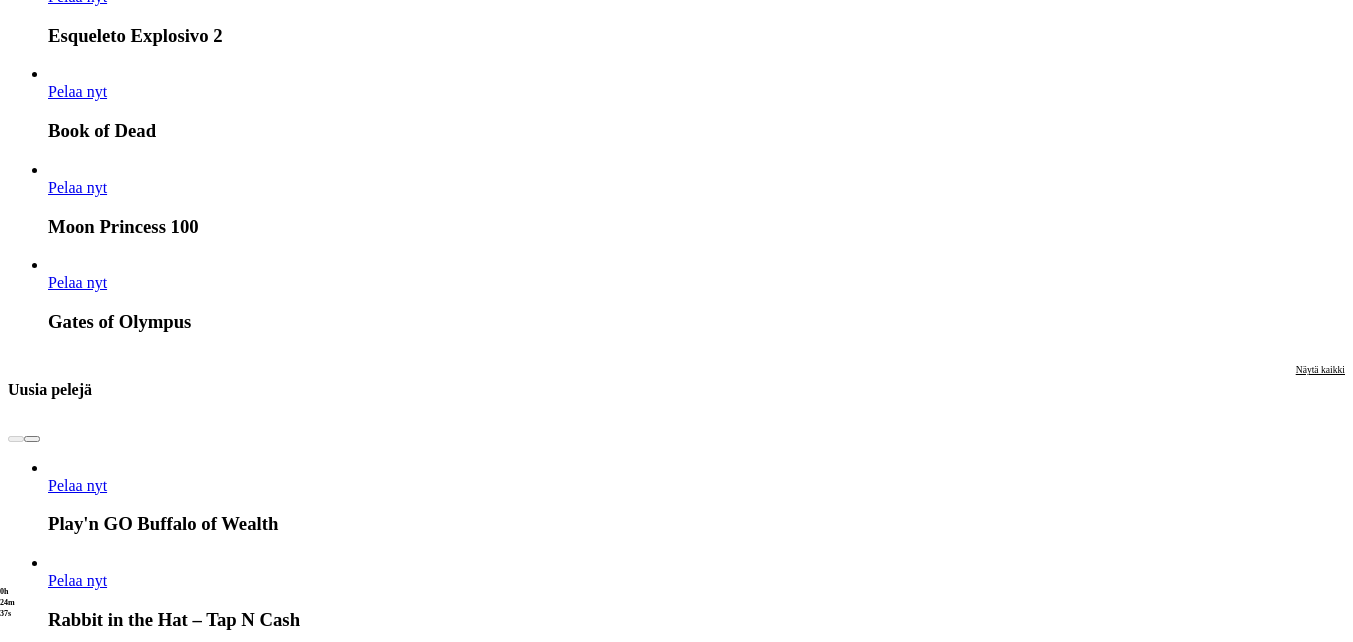scroll, scrollTop: 3100, scrollLeft: 0, axis: vertical 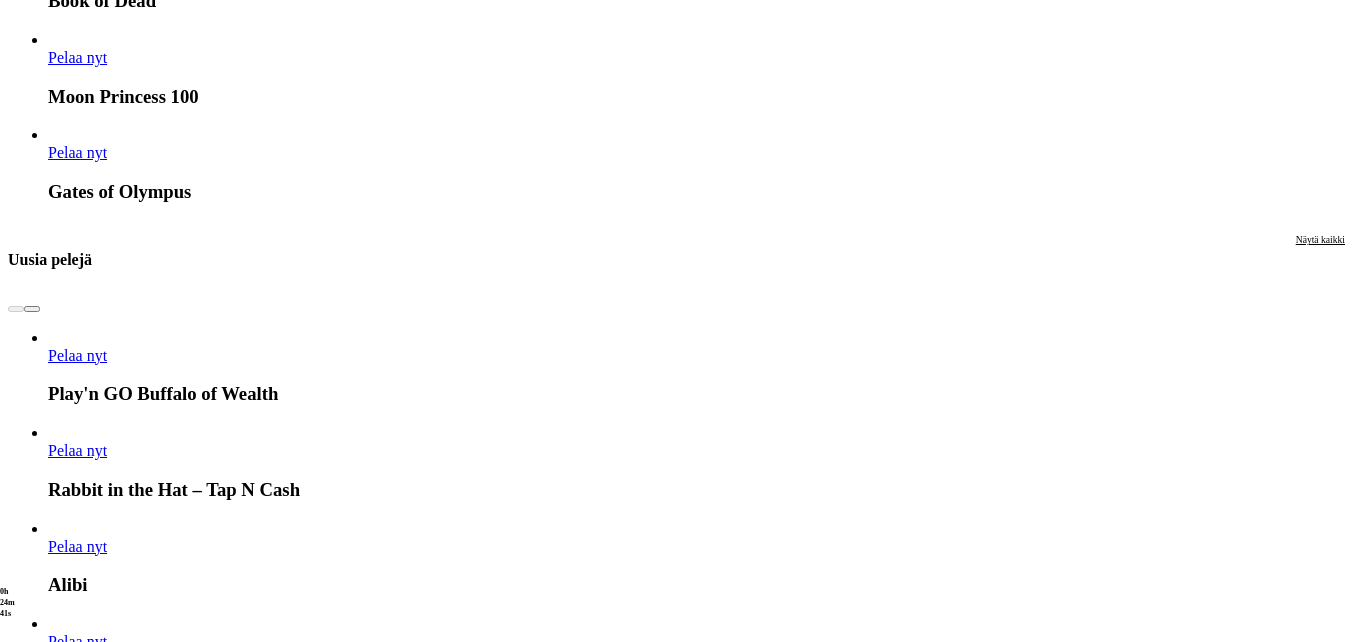 click at bounding box center [760, 20687] 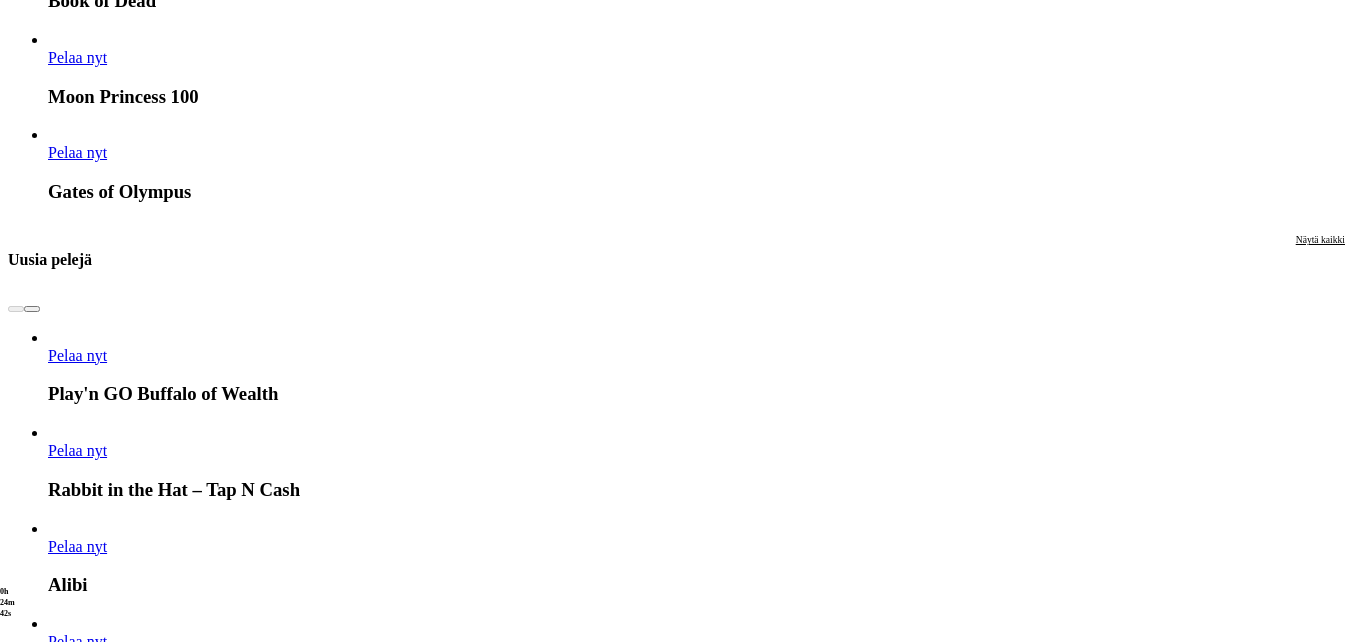 click on "Pelaa nyt" at bounding box center (1391, 21082) 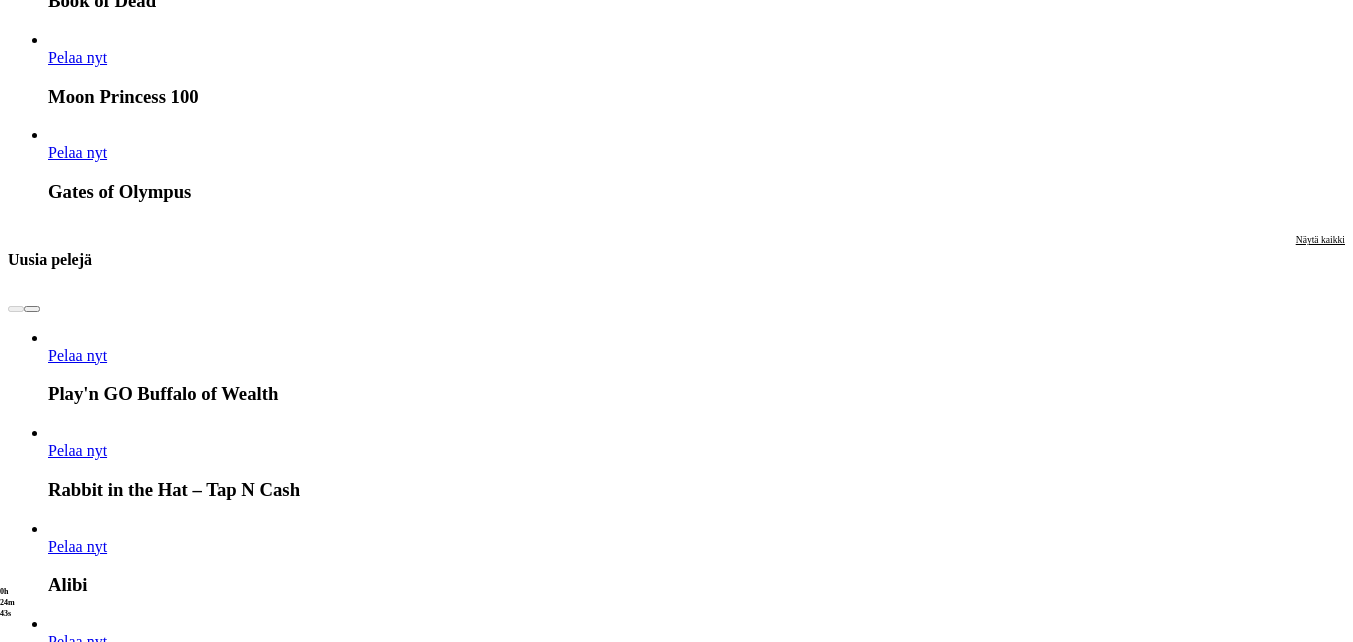 scroll, scrollTop: 0, scrollLeft: 0, axis: both 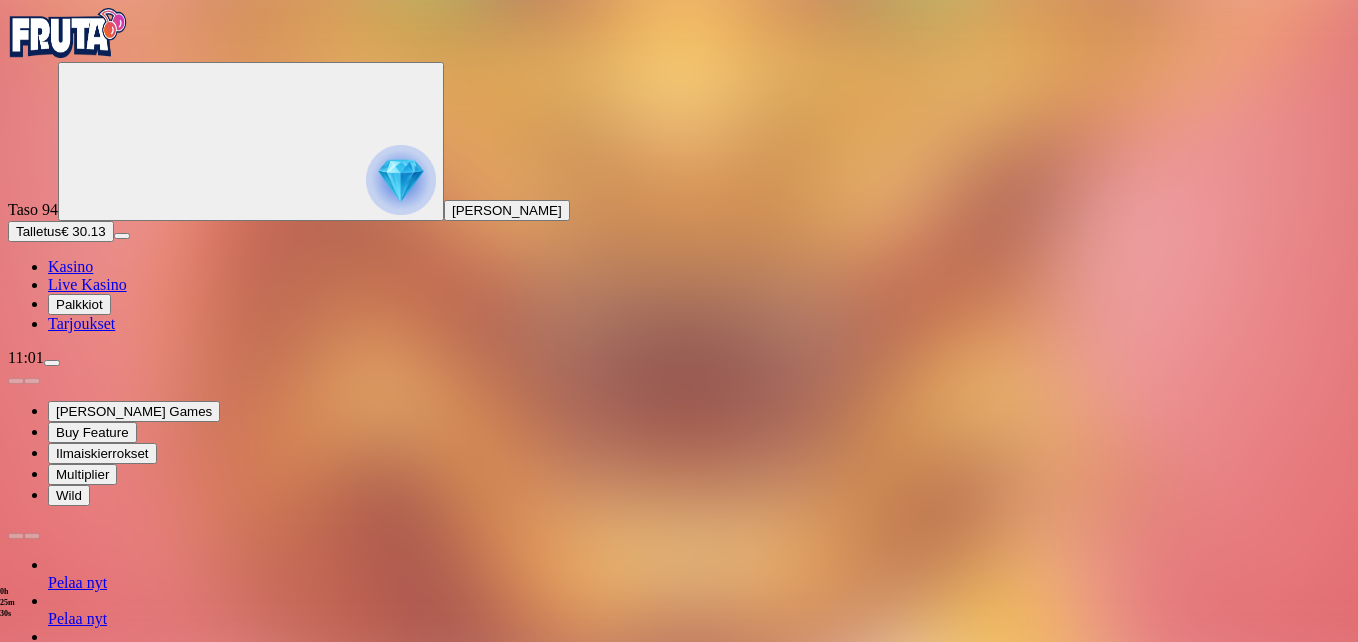 click at bounding box center (48, 873) 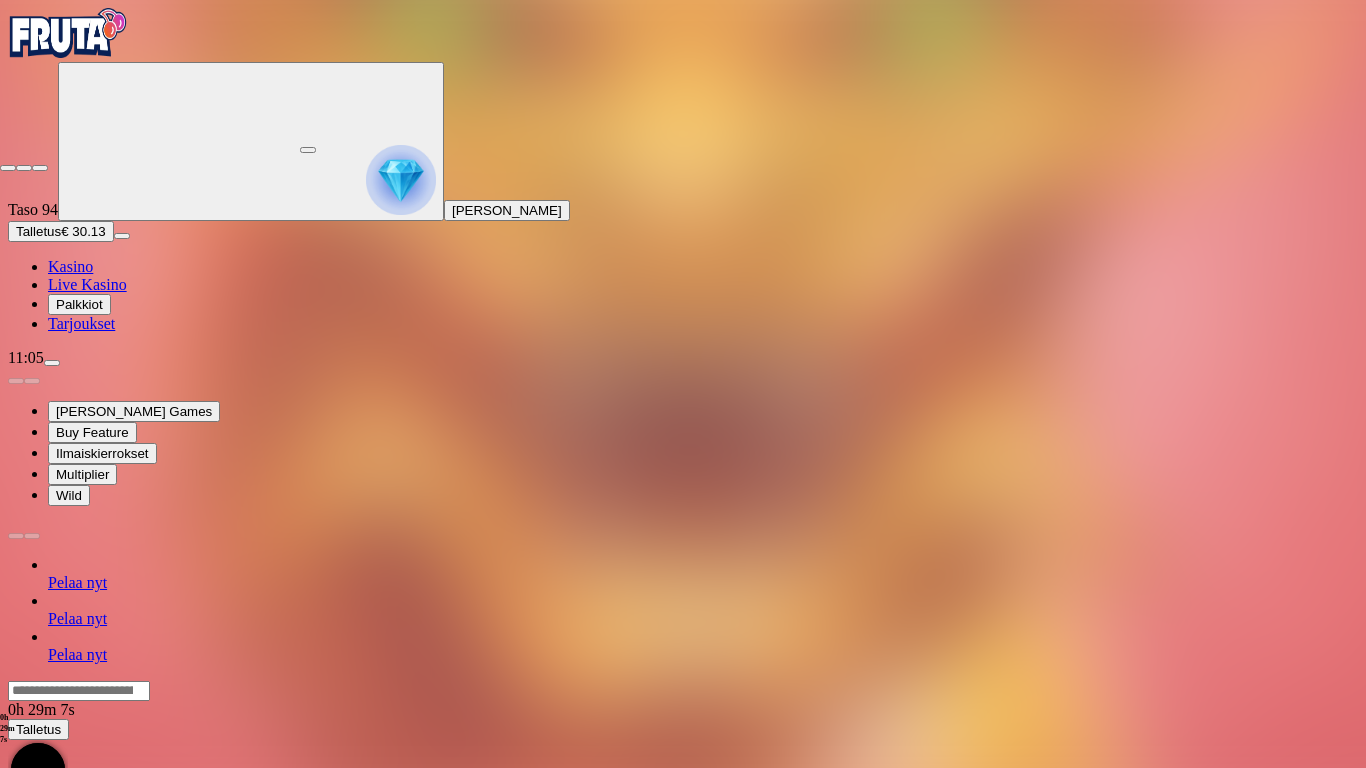 click at bounding box center [8, 168] 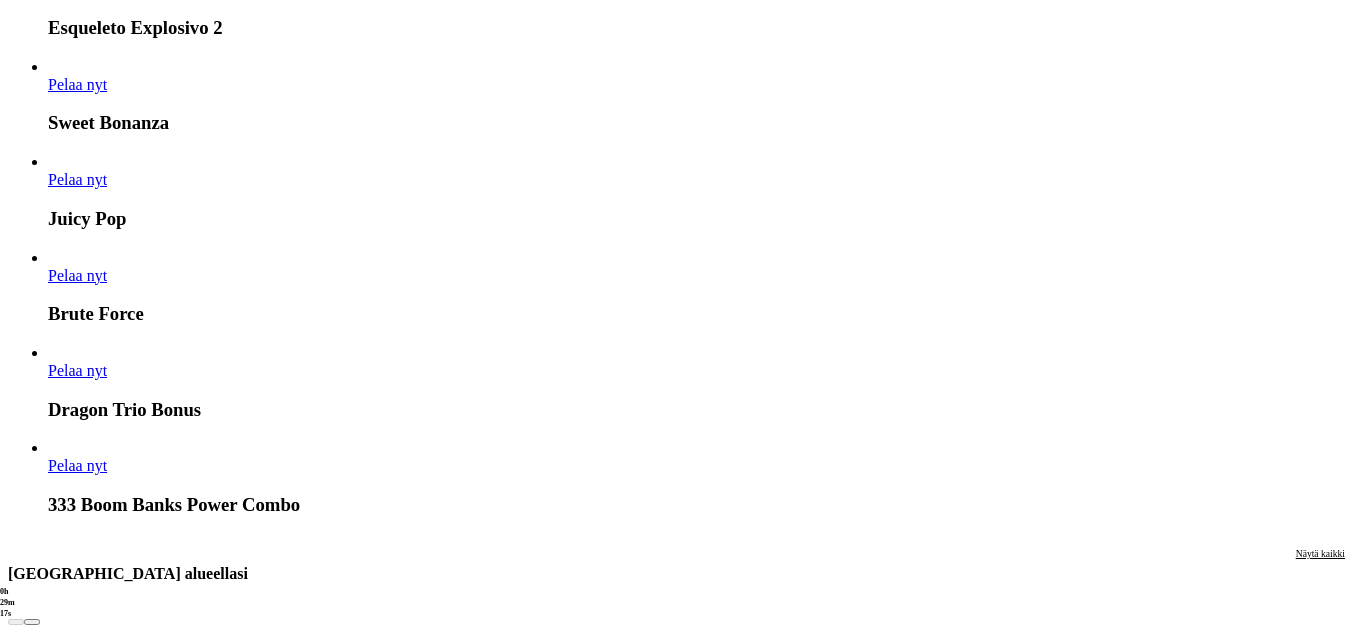 scroll, scrollTop: 1500, scrollLeft: 0, axis: vertical 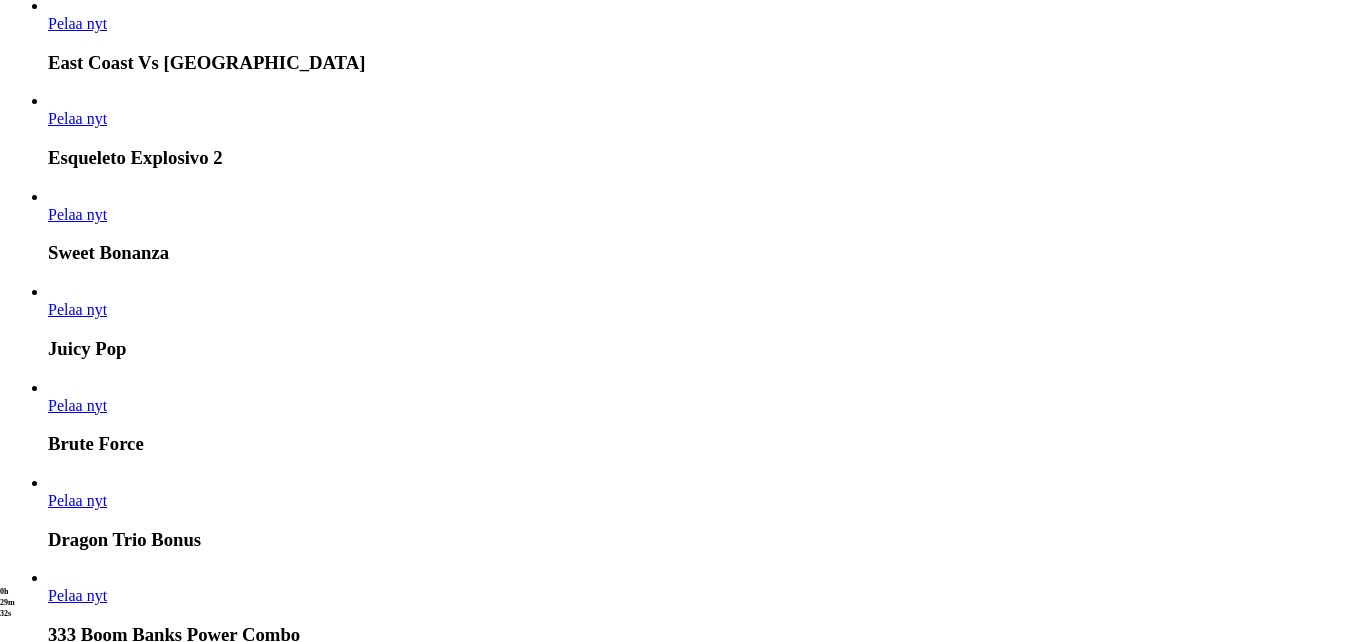 click on "Pelaa oikealla rahalla" at bounding box center (1190, 16221) 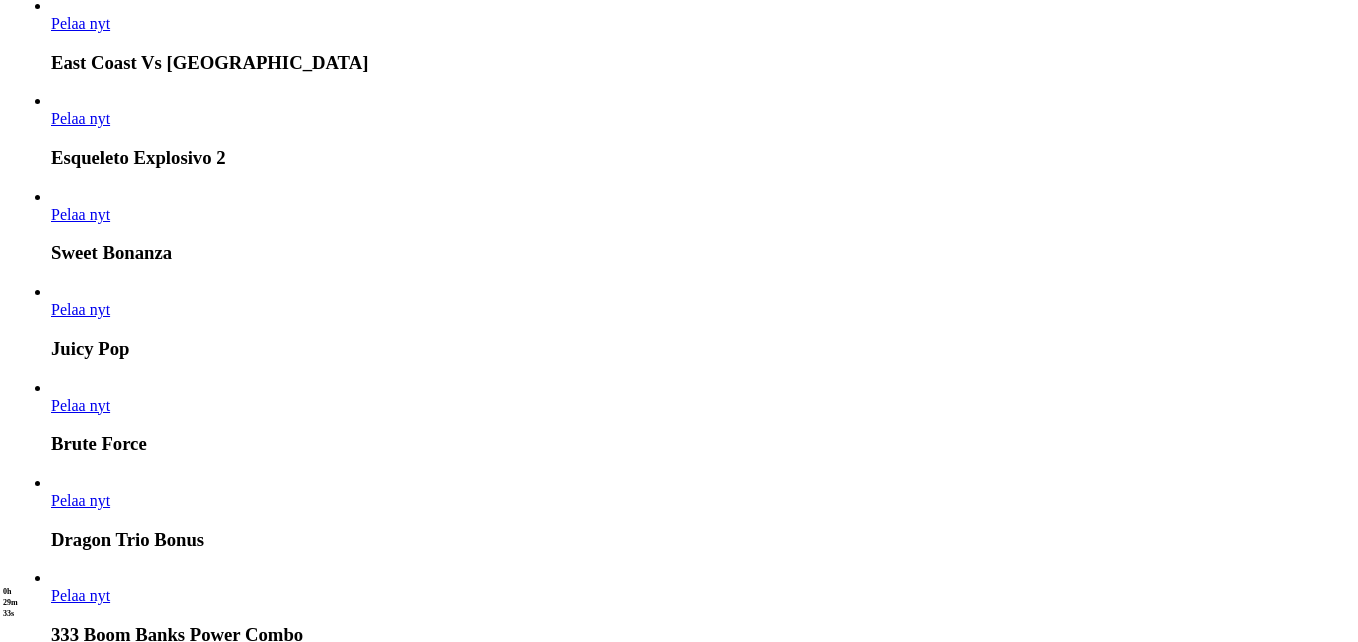 scroll, scrollTop: 0, scrollLeft: 0, axis: both 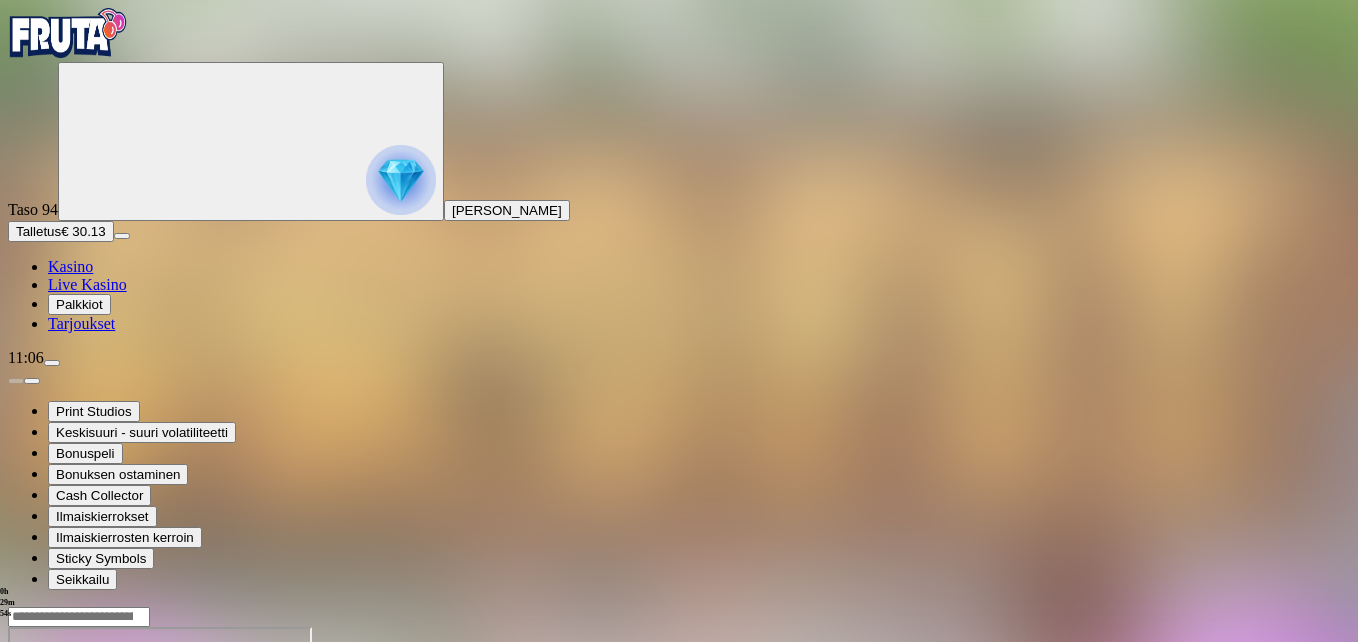 click at bounding box center (48, 799) 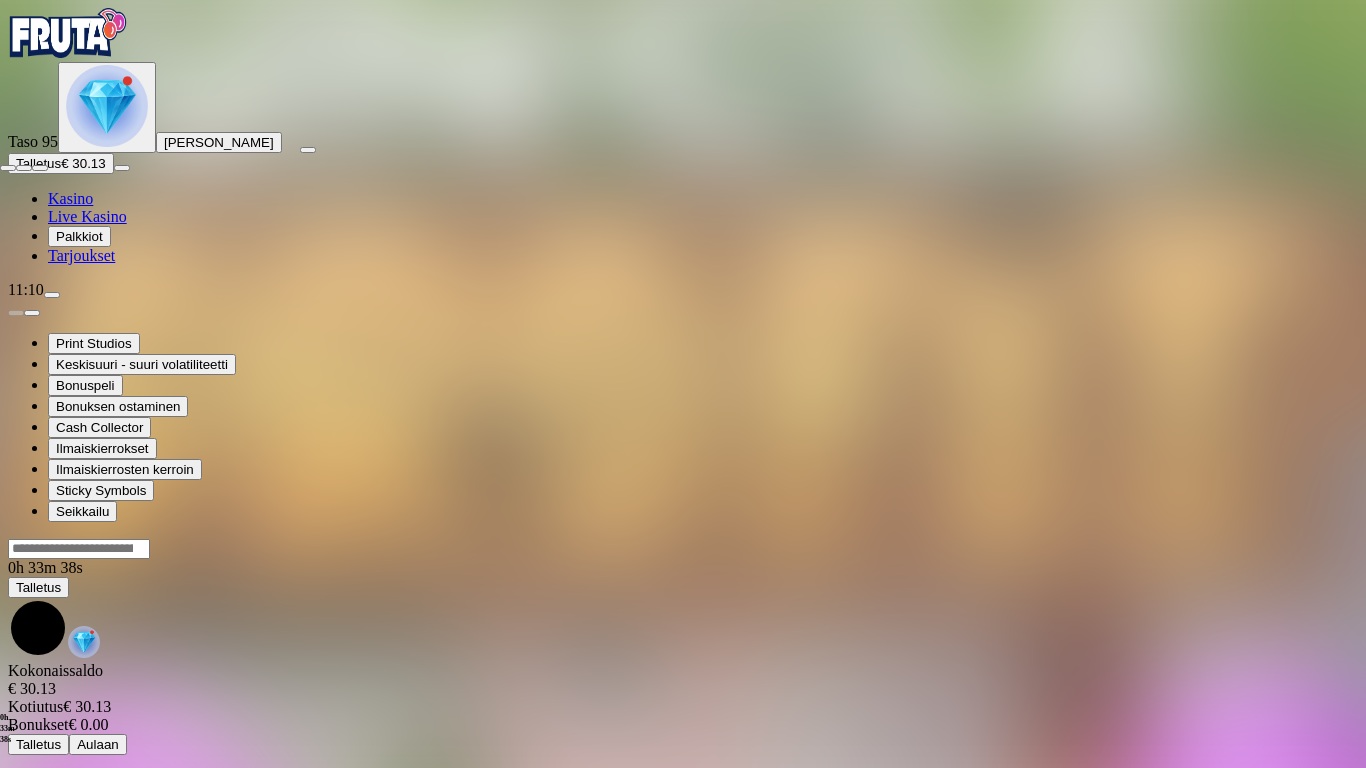 click at bounding box center (8, 168) 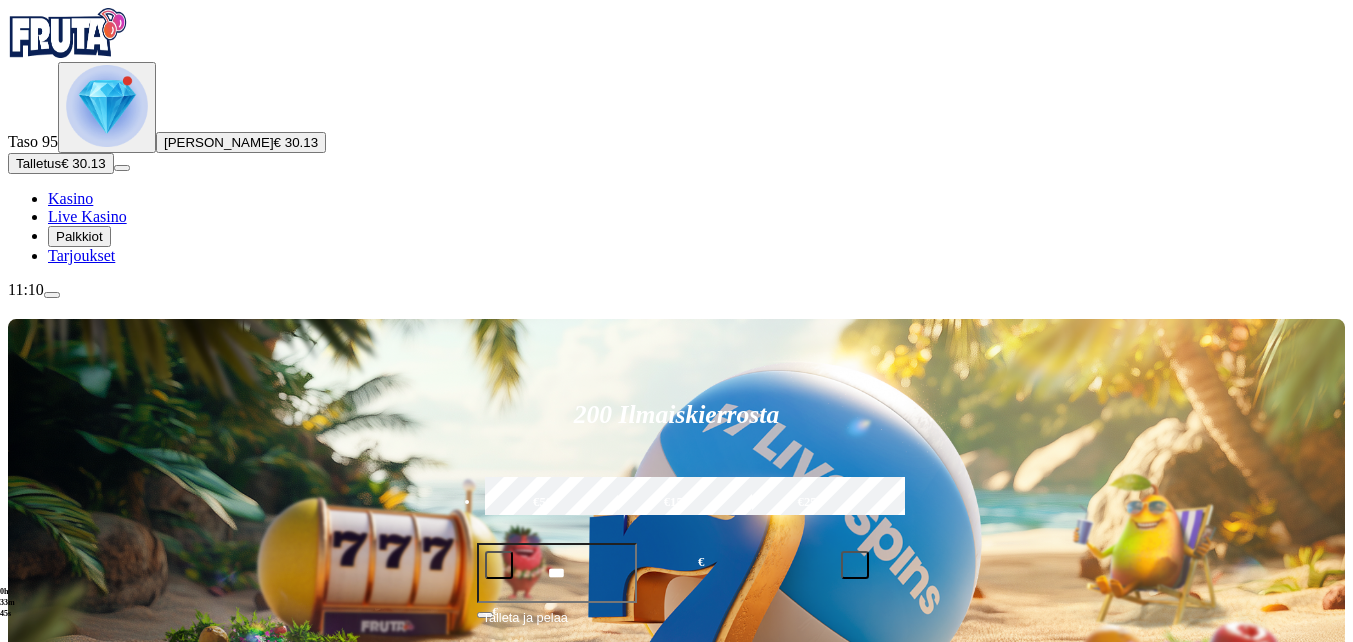 click at bounding box center (52, 295) 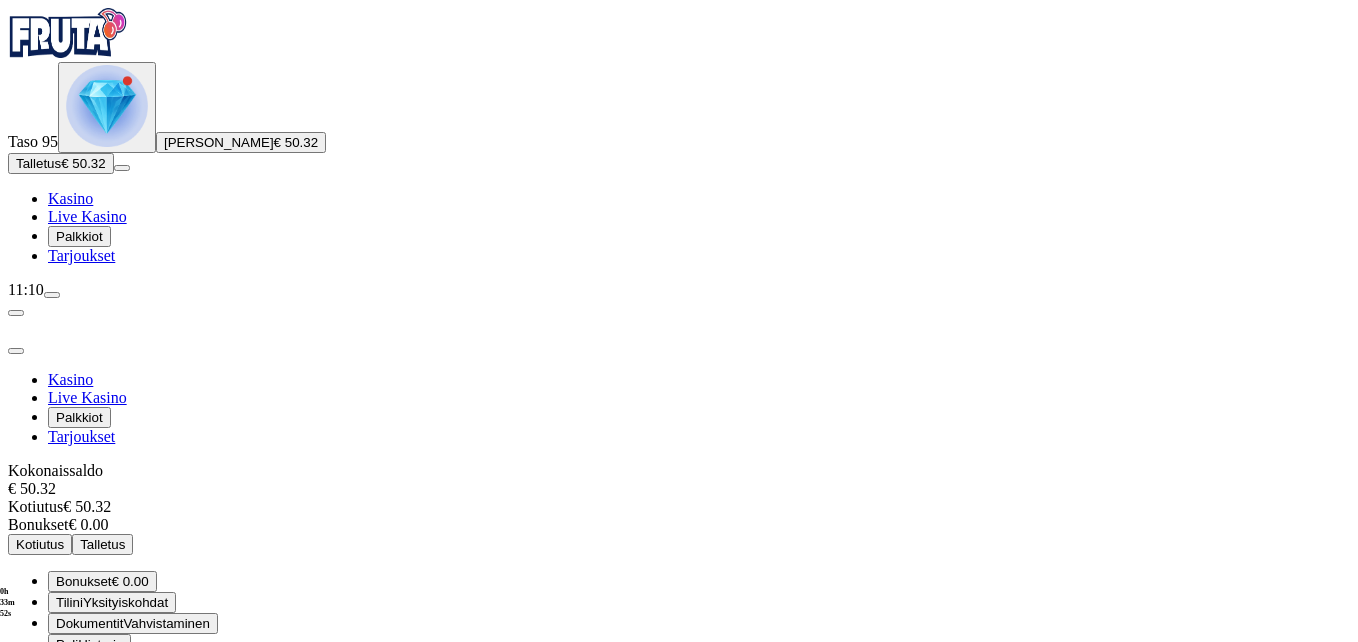 click on "Kotiutus" at bounding box center (40, 544) 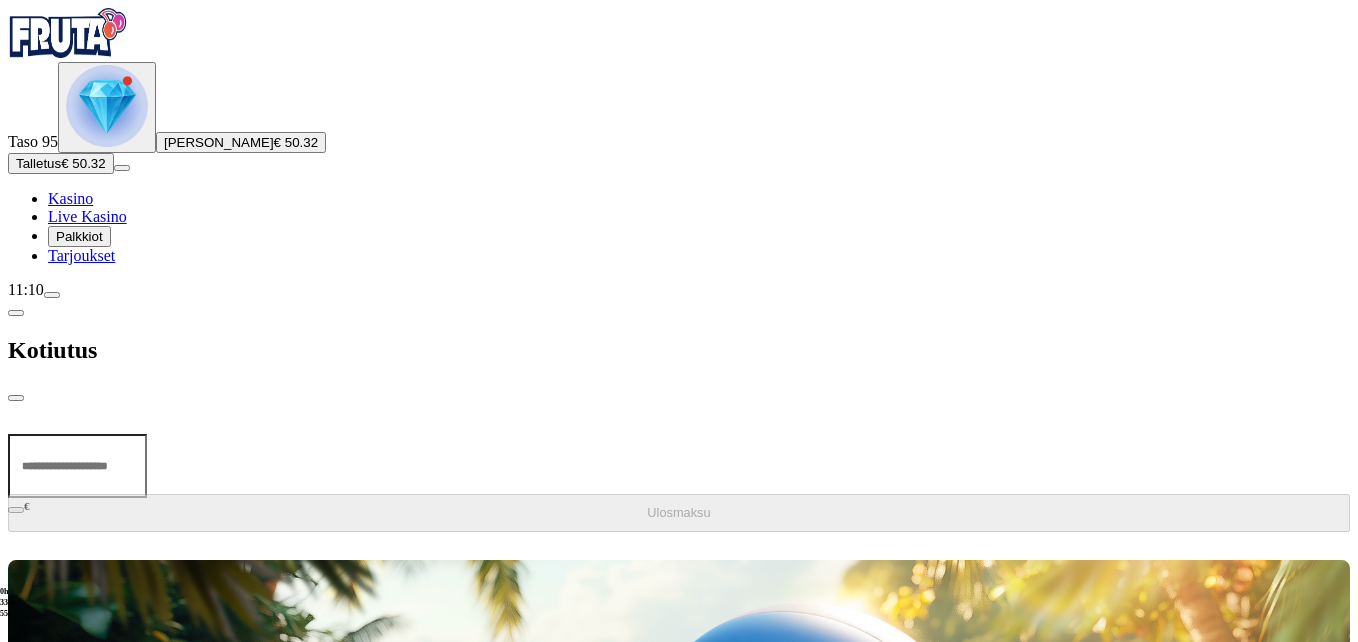 click at bounding box center (77, 466) 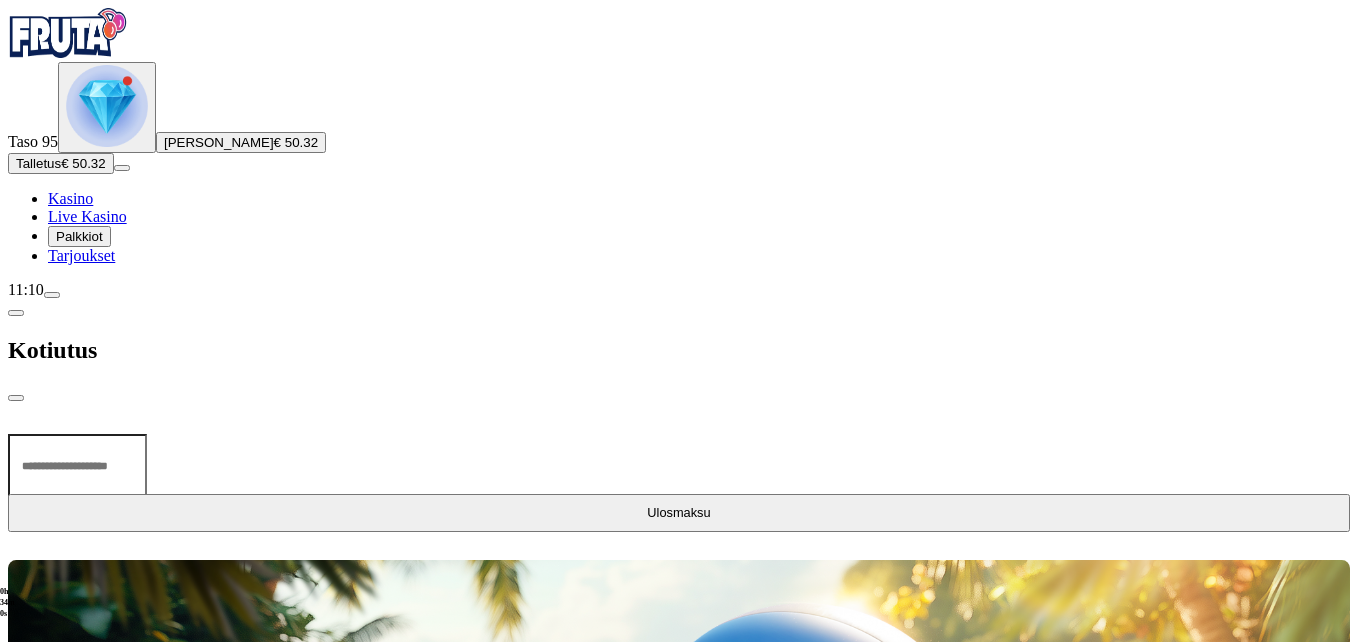 type on "**" 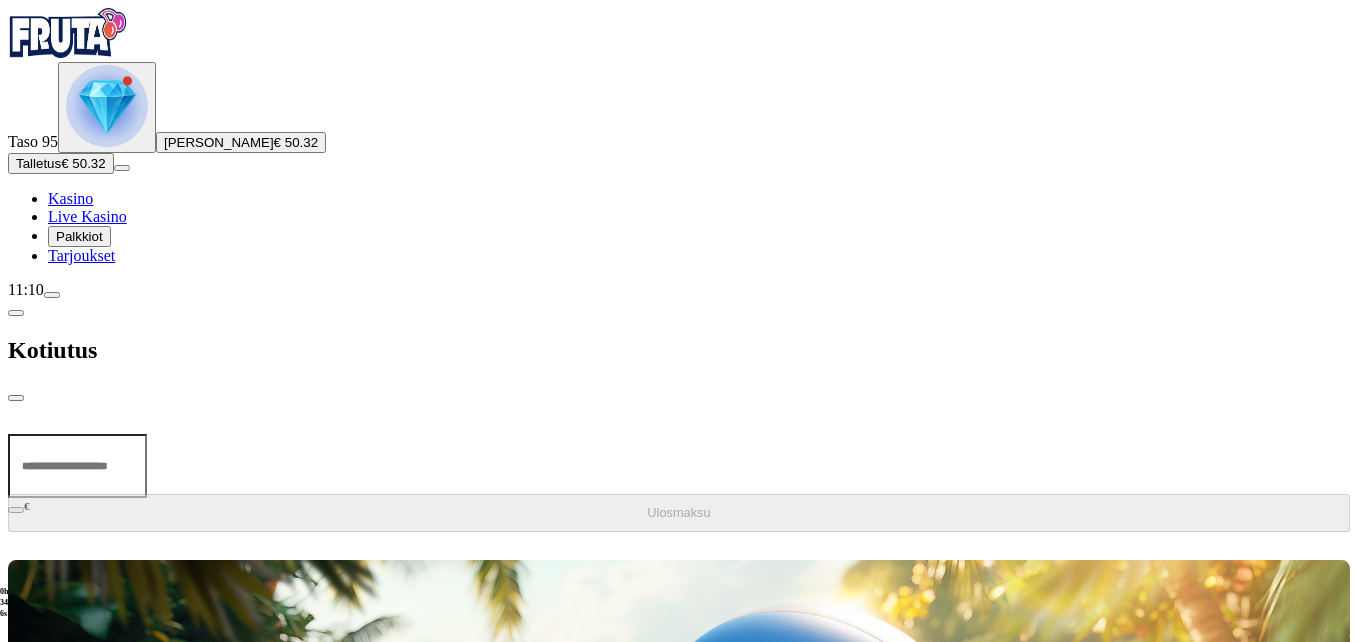 click at bounding box center (16, 398) 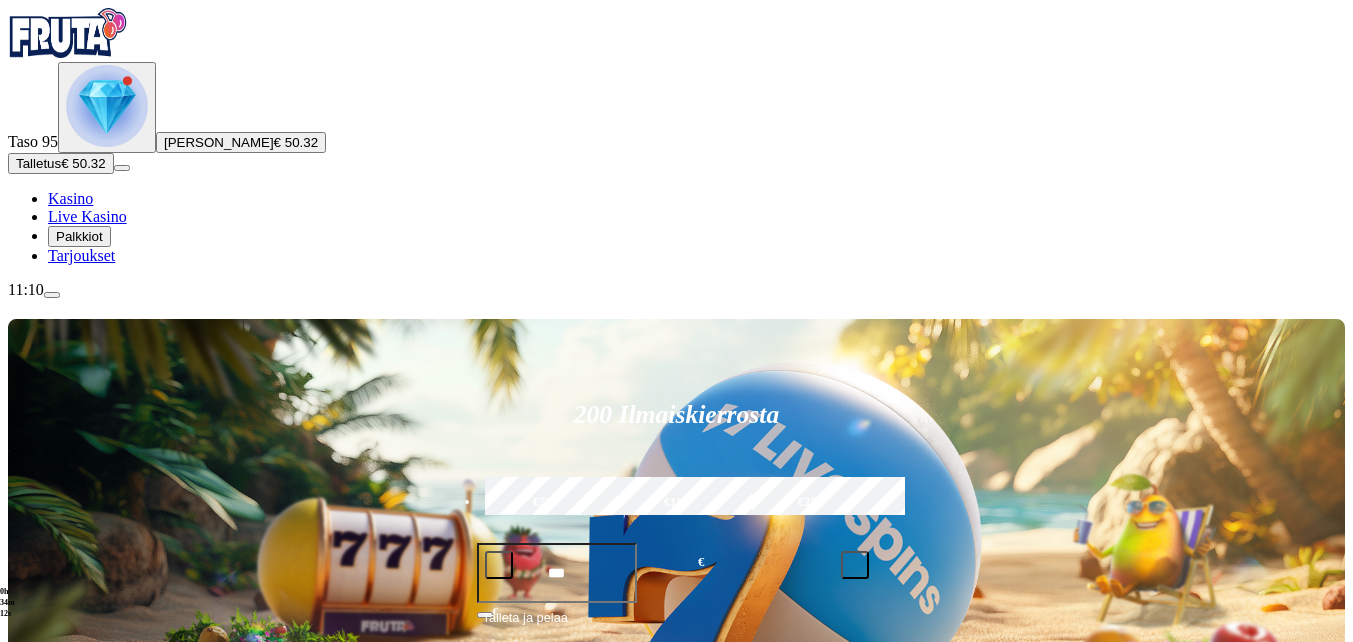 click at bounding box center (52, 295) 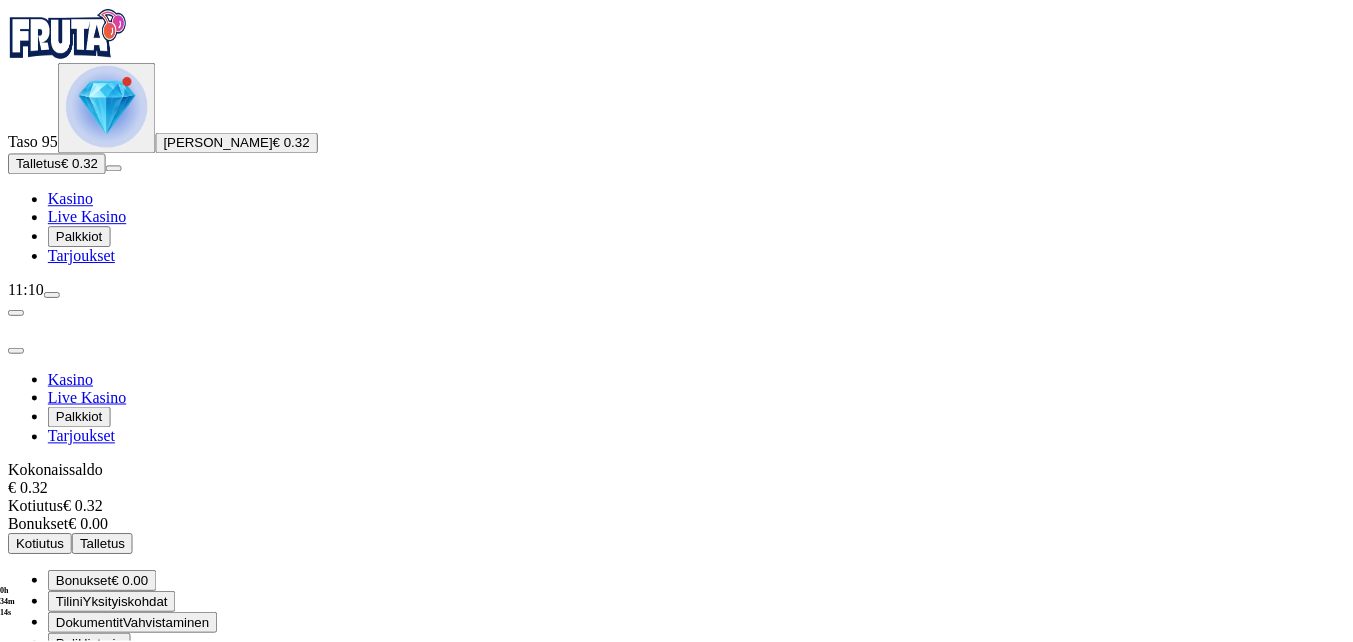 scroll, scrollTop: 70, scrollLeft: 0, axis: vertical 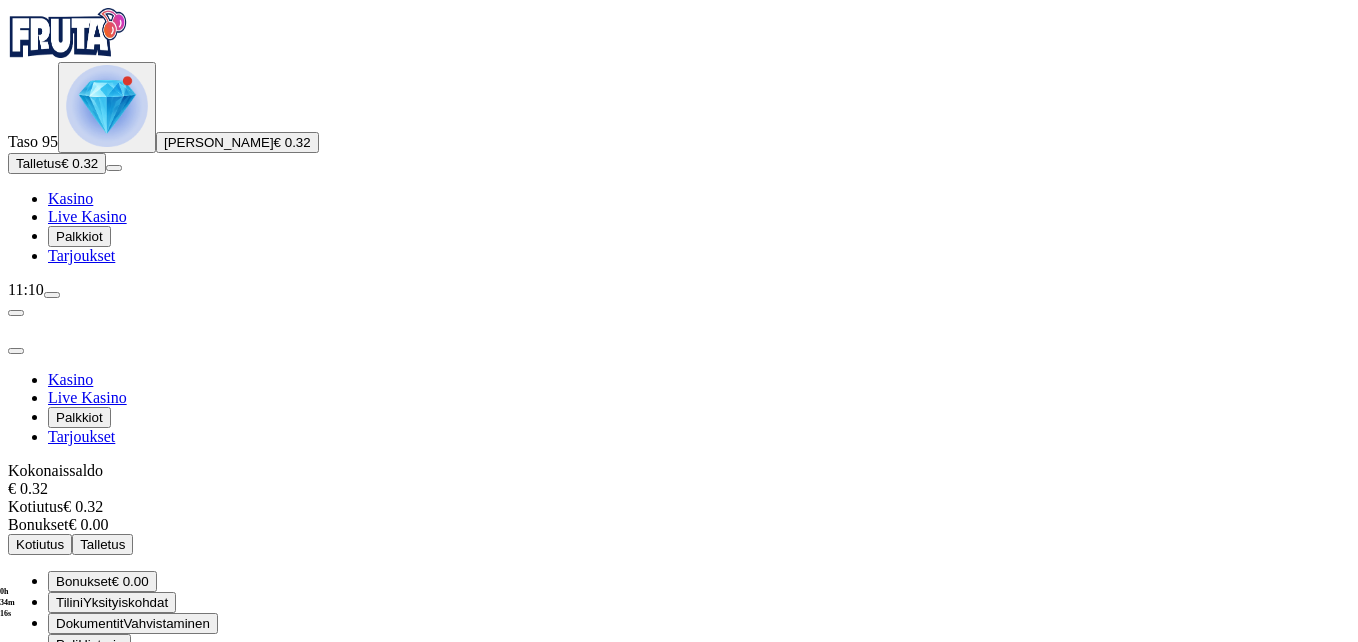 click on "Kirjaudu ulos" at bounding box center [54, 786] 